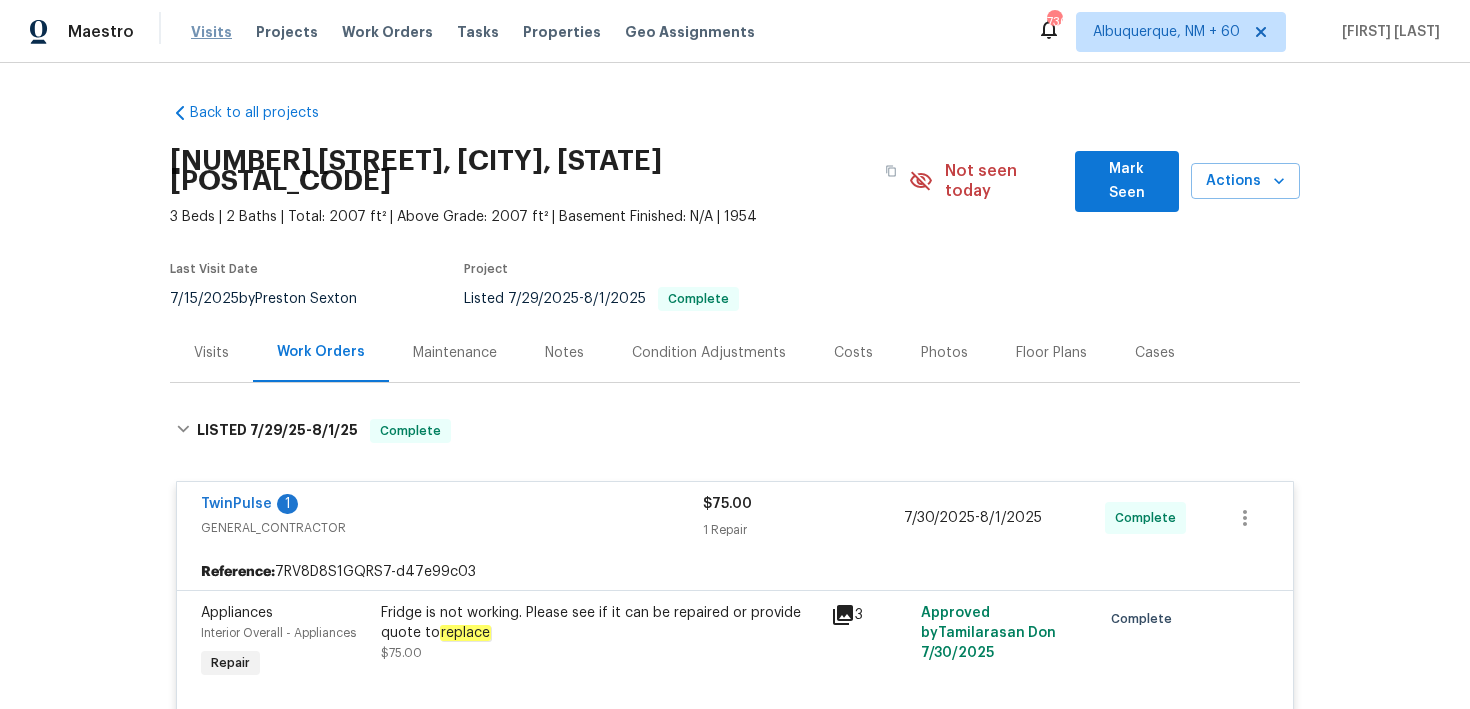 scroll, scrollTop: 0, scrollLeft: 0, axis: both 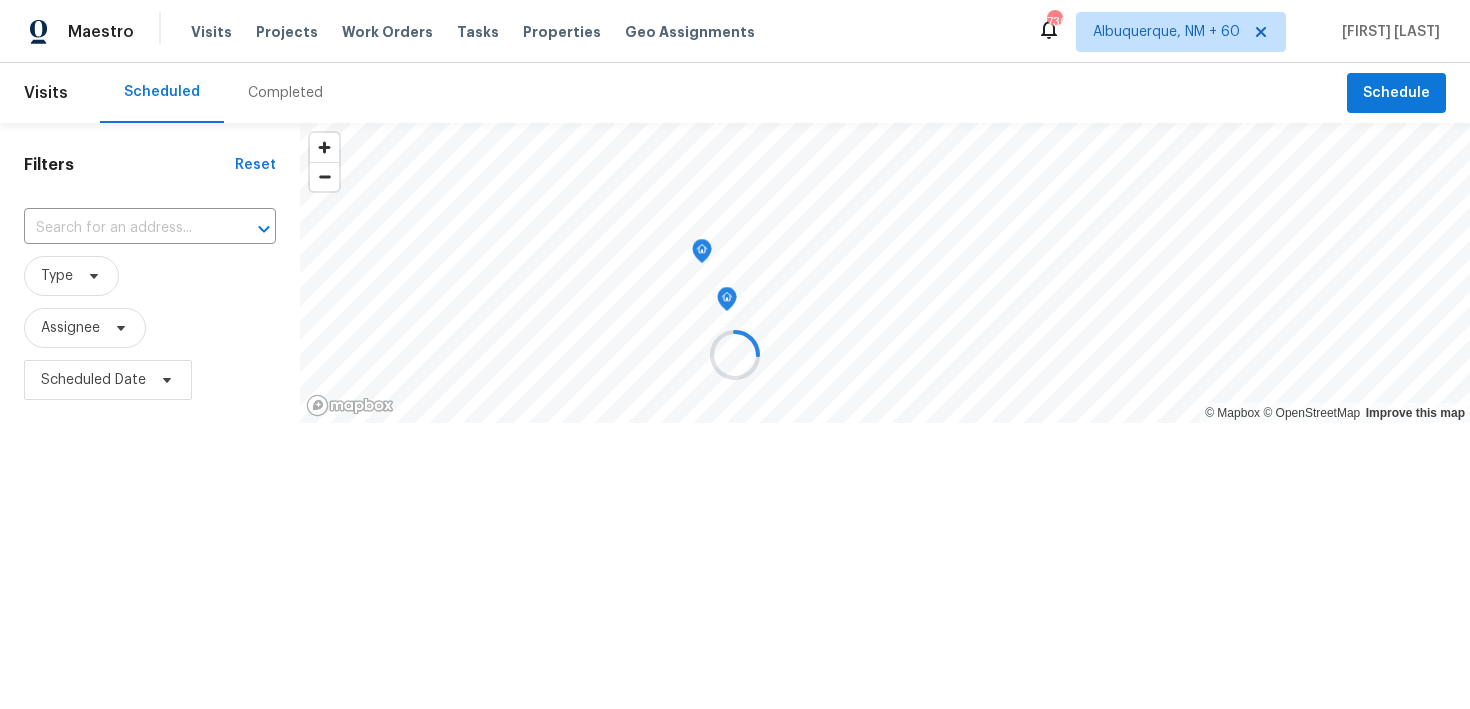 click at bounding box center (735, 354) 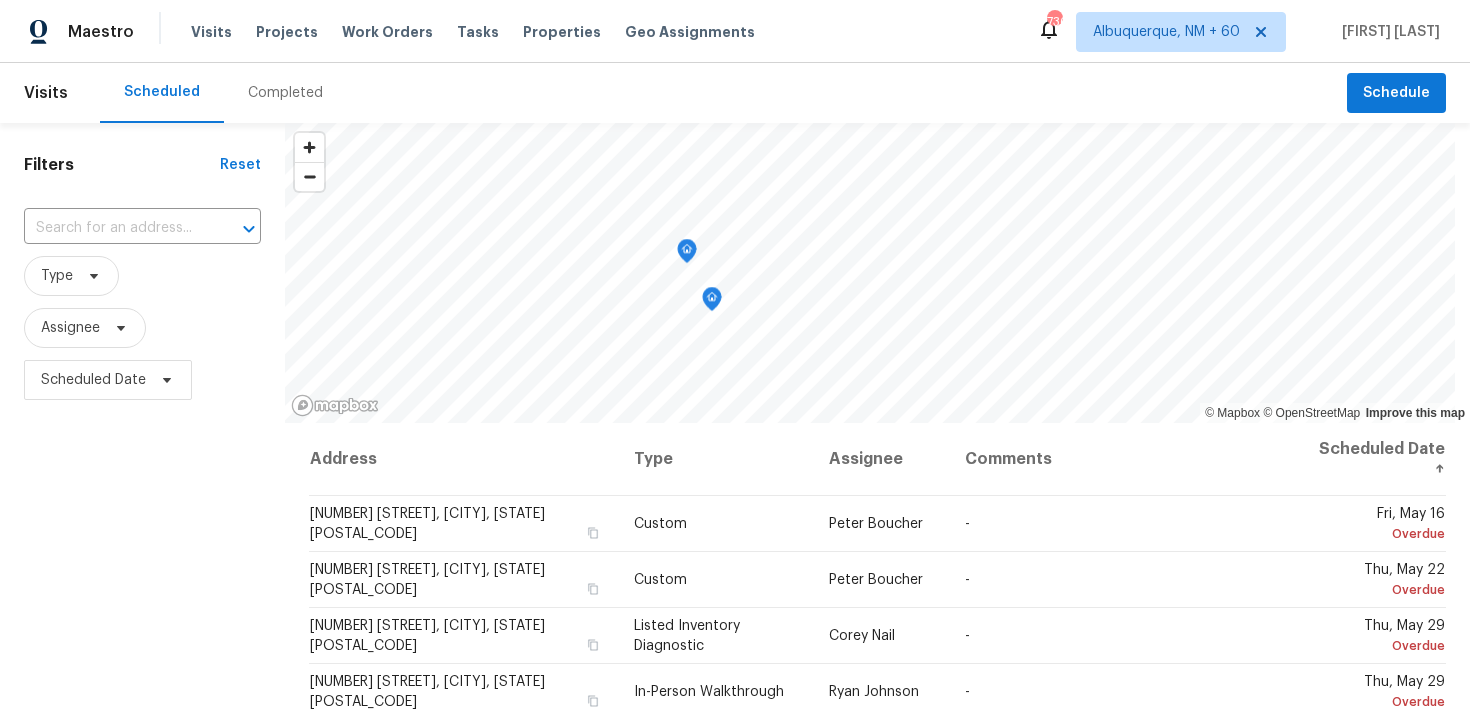 click on "Completed" at bounding box center [285, 93] 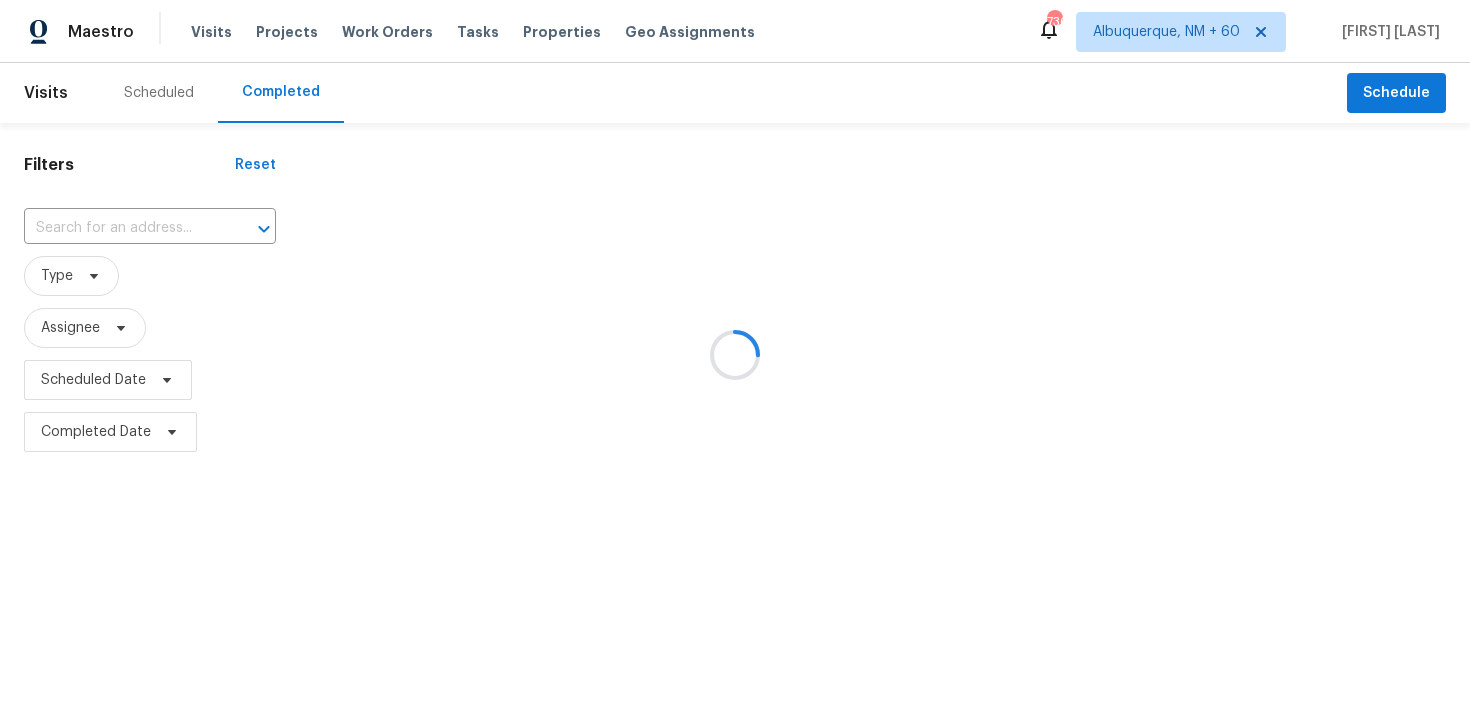 click at bounding box center (735, 354) 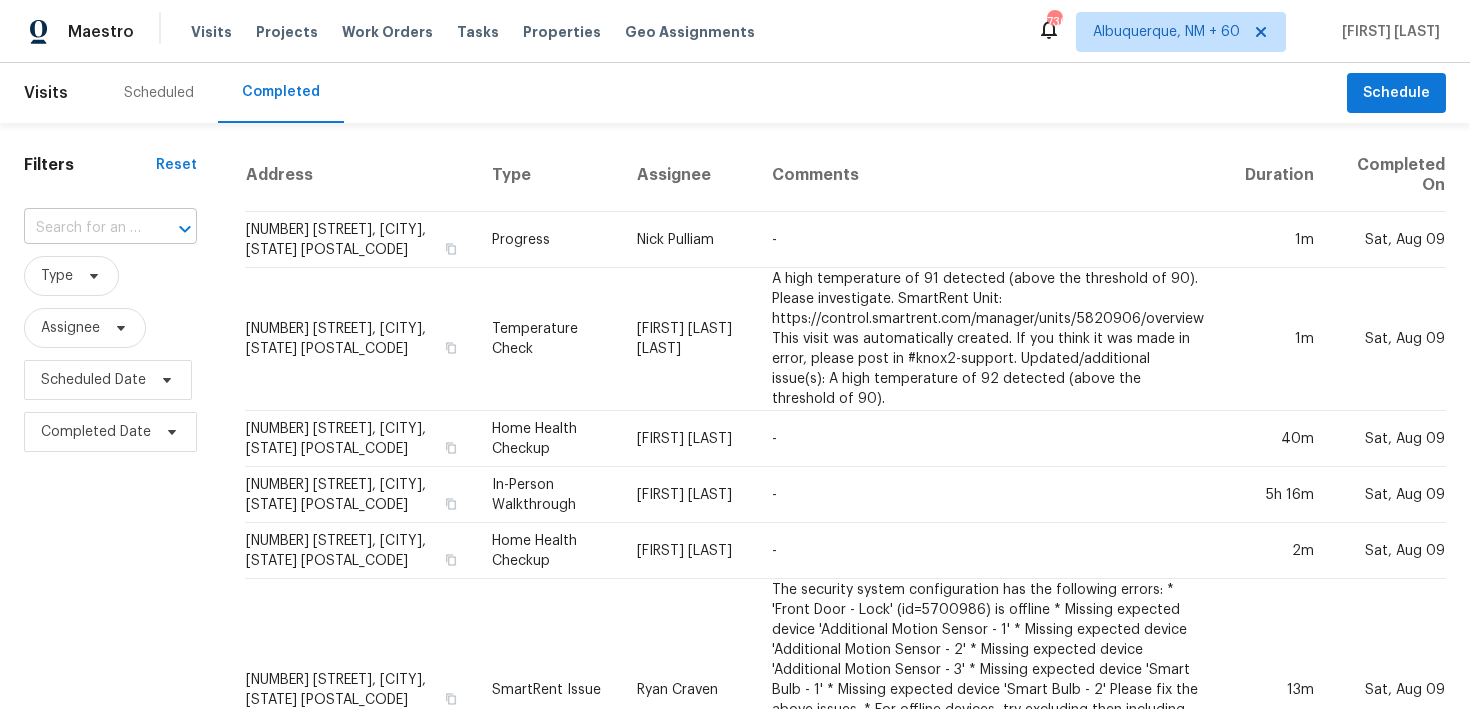 click at bounding box center [82, 228] 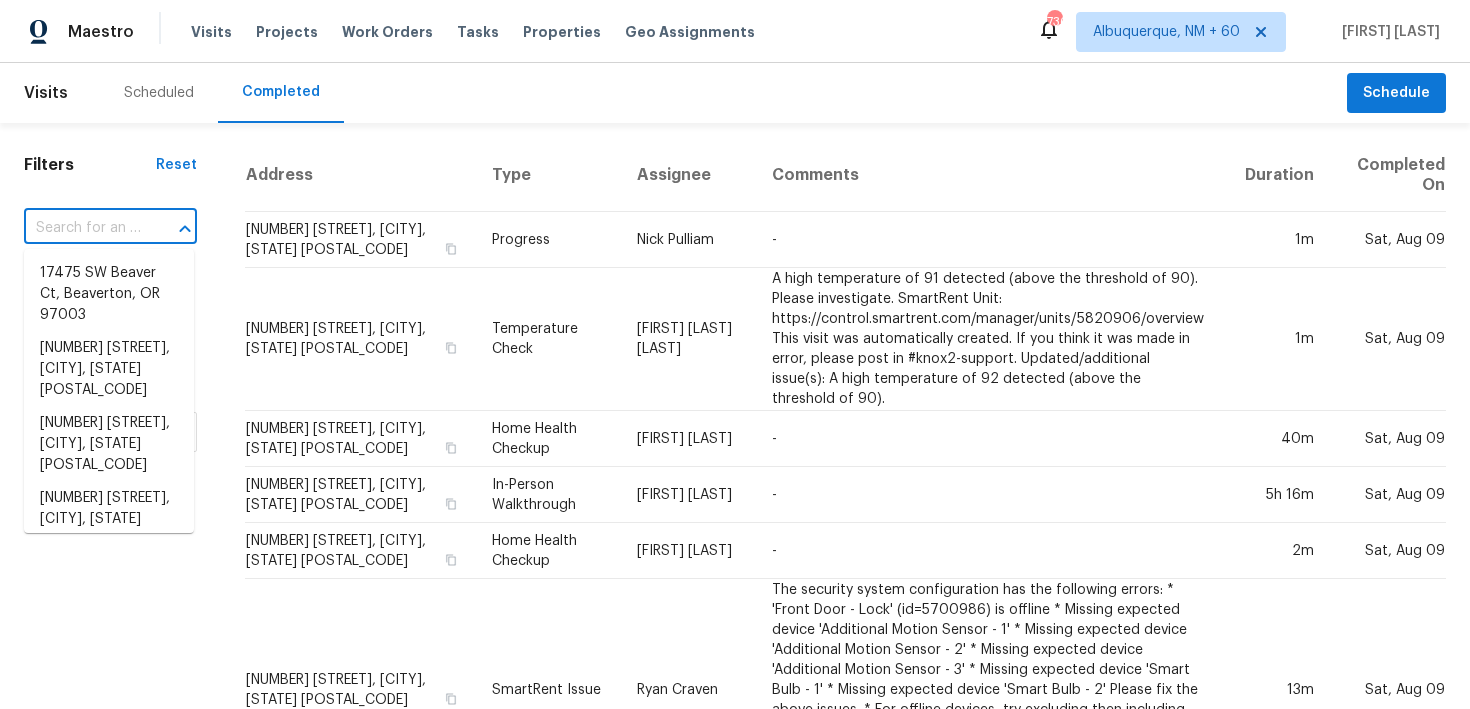 paste on "[NUMBER] [STREET] [CITY], [STATE] [POSTAL_CODE]" 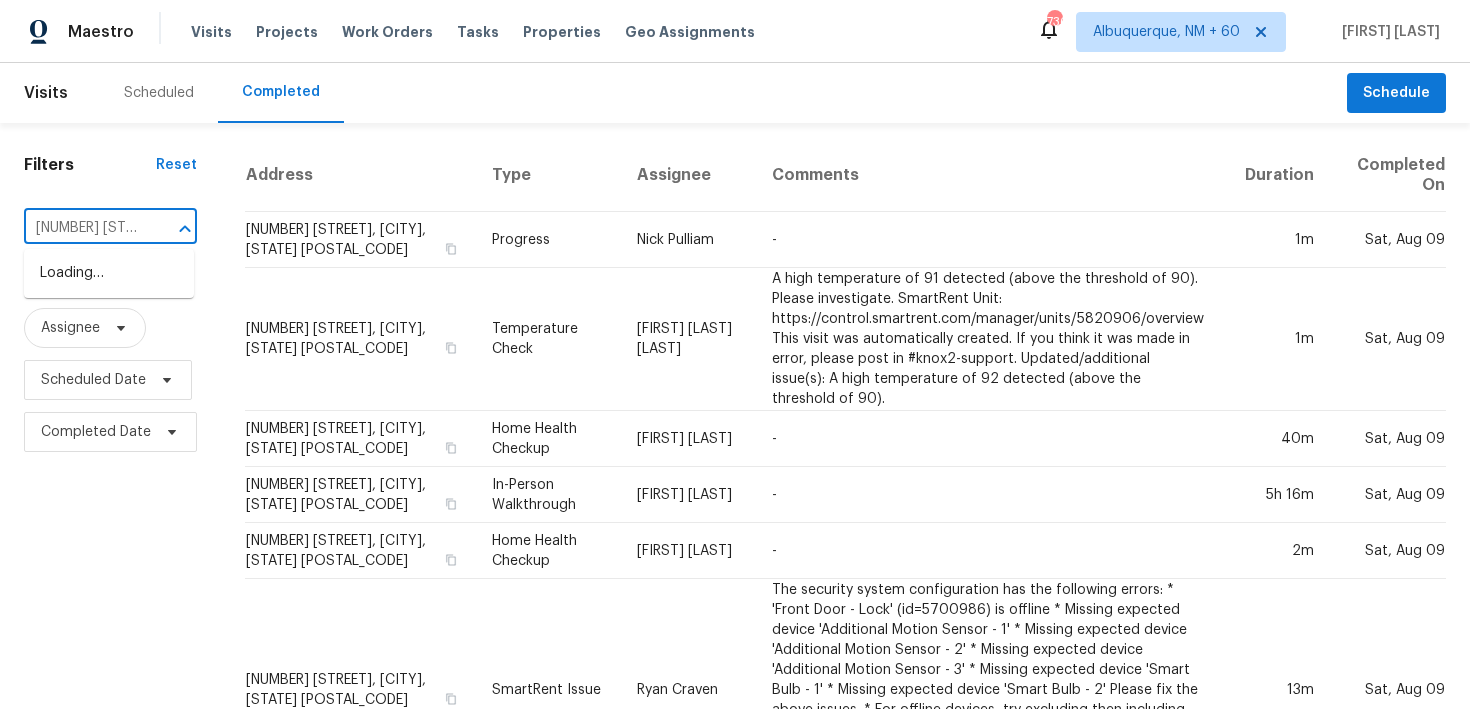 scroll, scrollTop: 0, scrollLeft: 170, axis: horizontal 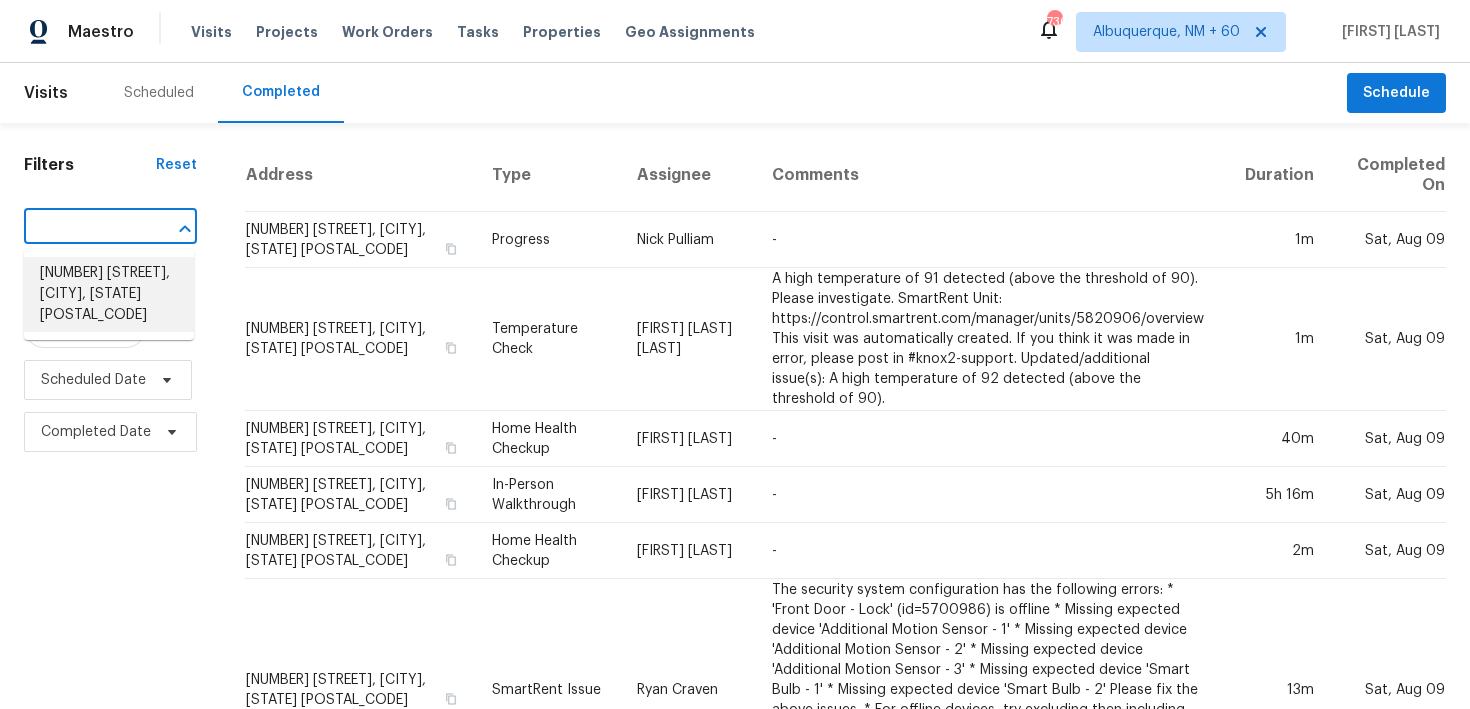 click on "[NUMBER] [STREET], [CITY], [STATE] [POSTAL_CODE]" at bounding box center [109, 294] 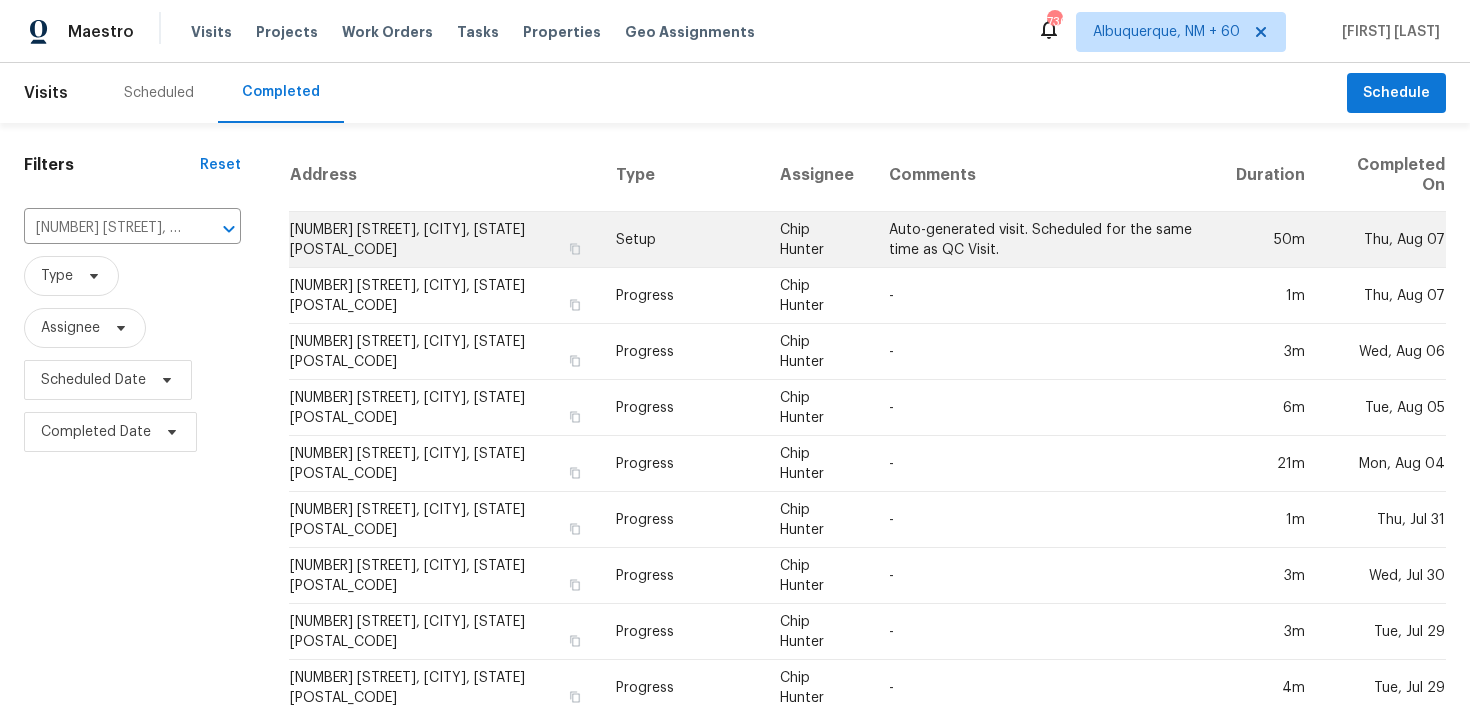 click on "Setup" at bounding box center [682, 240] 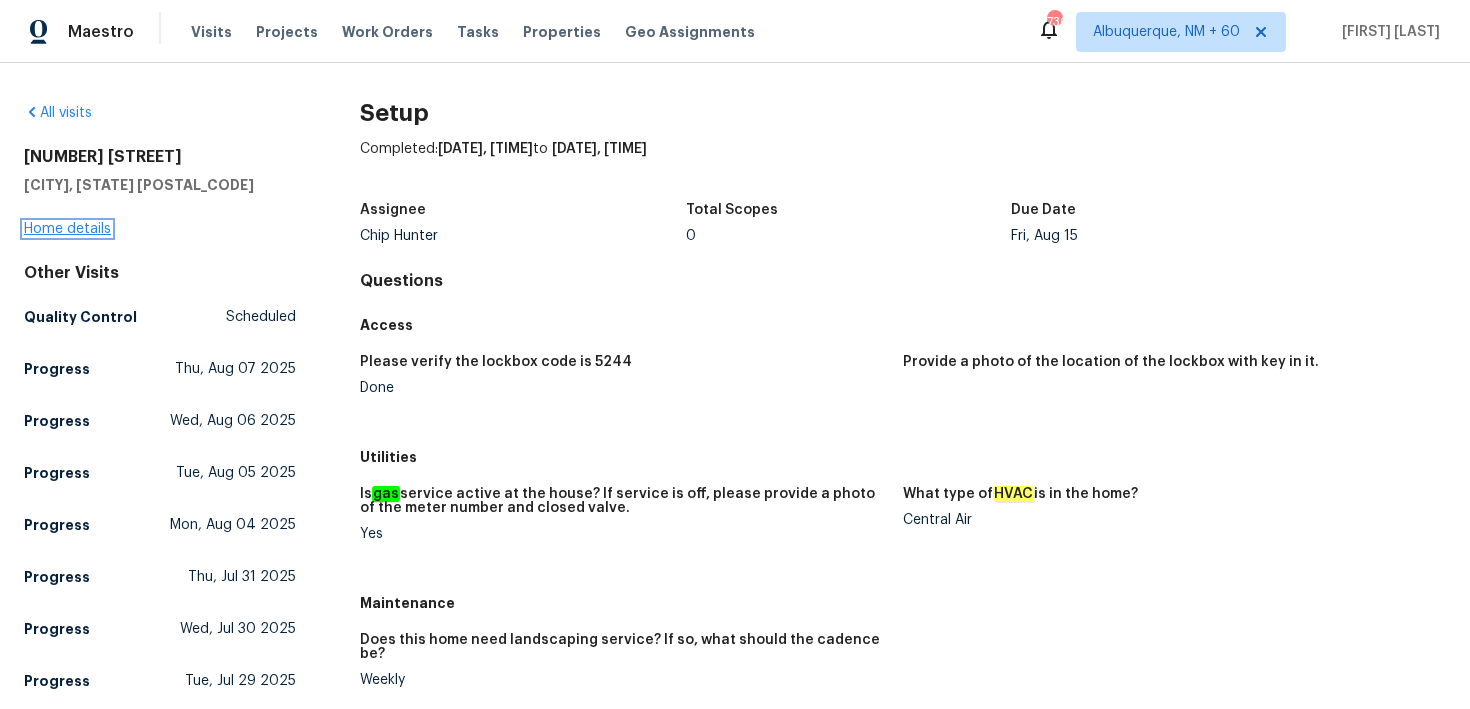 click on "Home details" at bounding box center (67, 229) 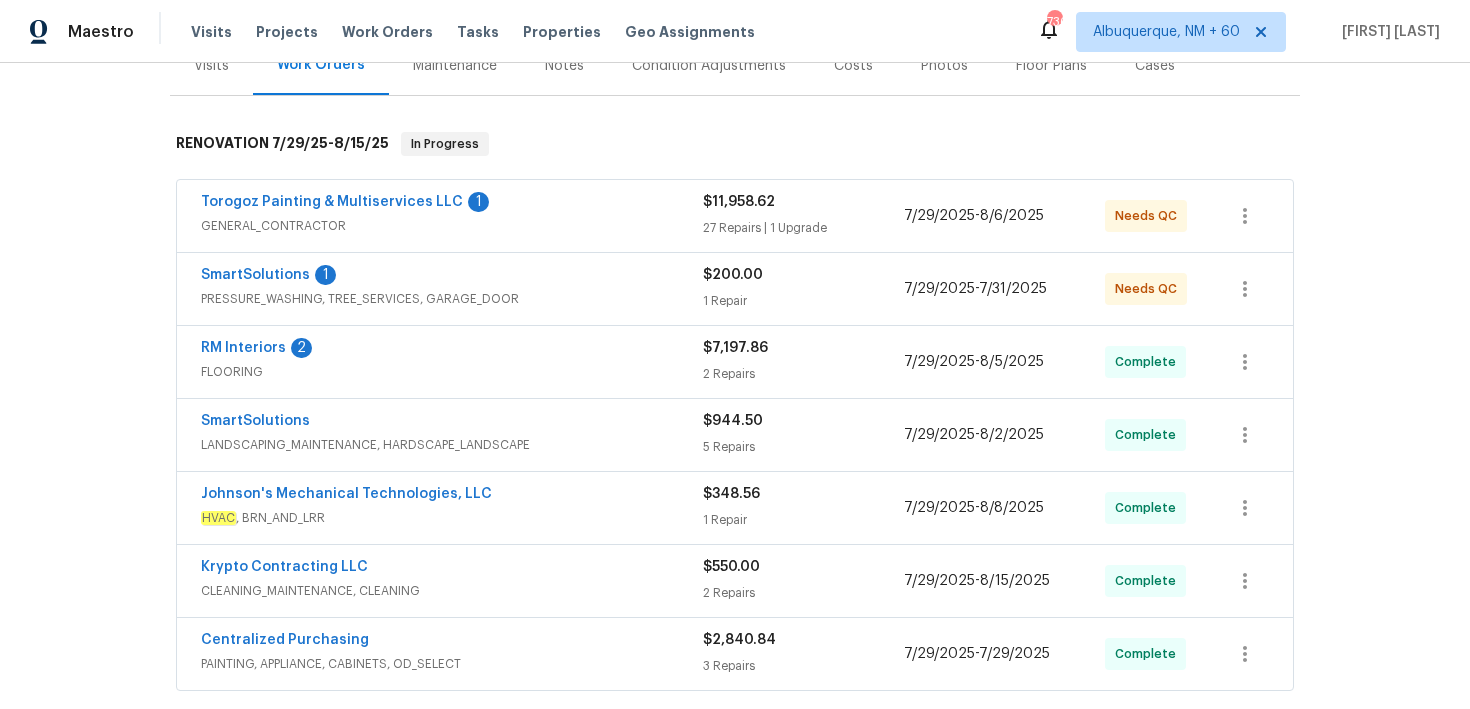 scroll, scrollTop: 291, scrollLeft: 0, axis: vertical 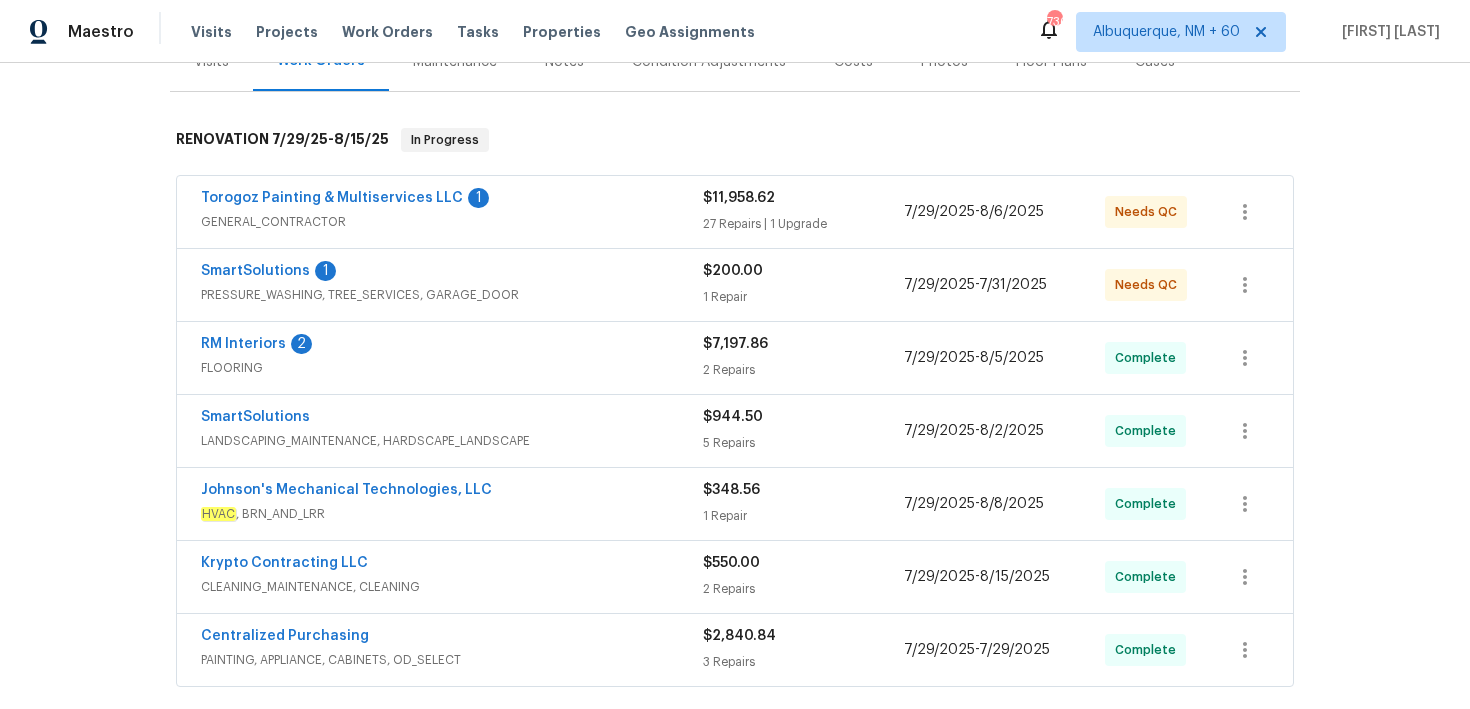 click on "27 Repairs | 1 Upgrade" at bounding box center [803, 224] 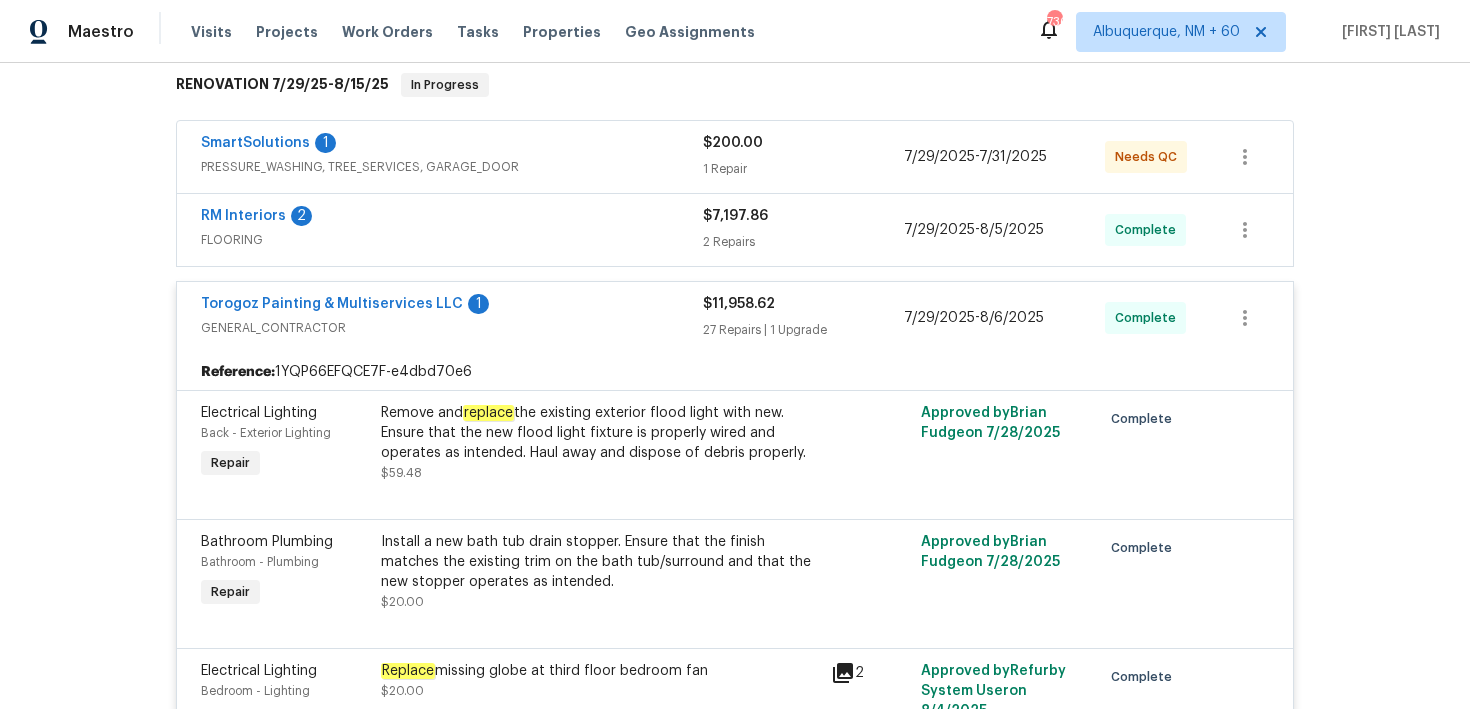 scroll, scrollTop: 350, scrollLeft: 0, axis: vertical 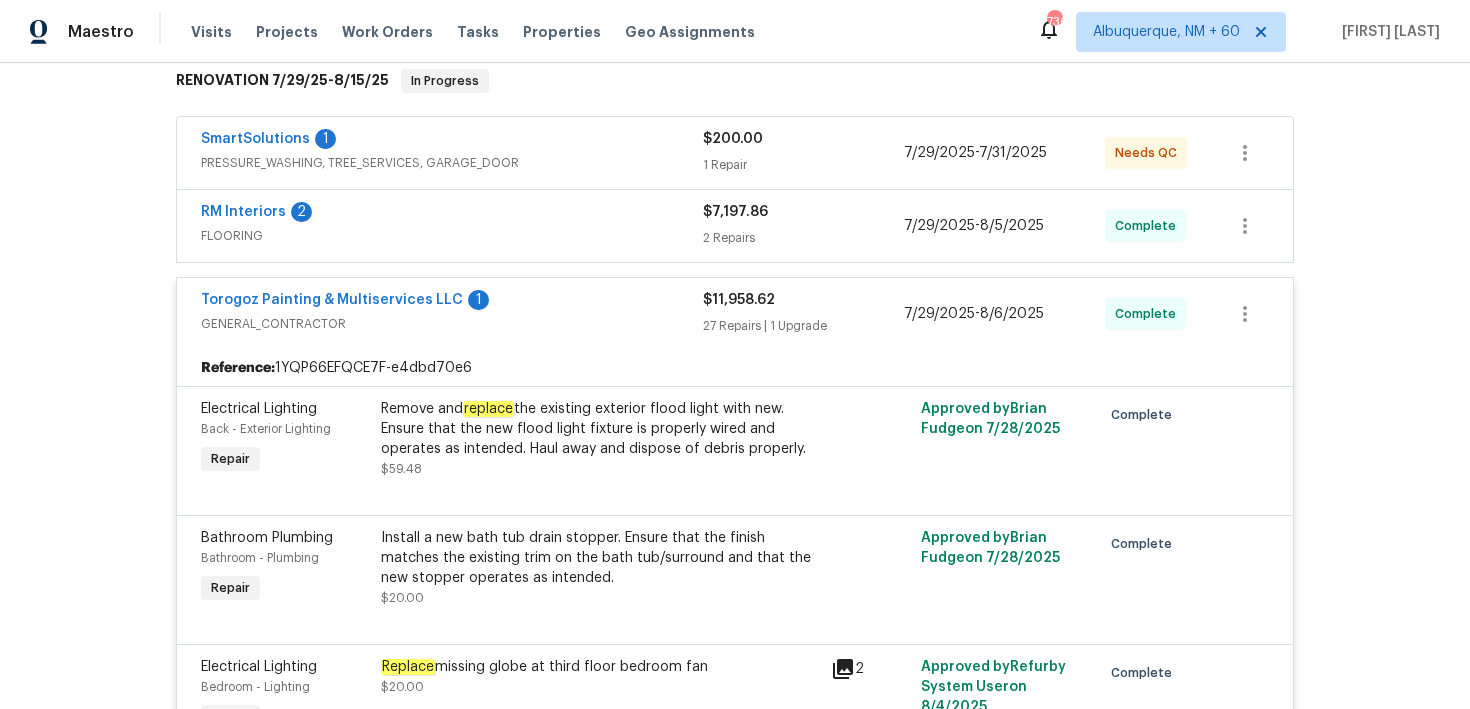 click on "1 Repair" at bounding box center (803, 165) 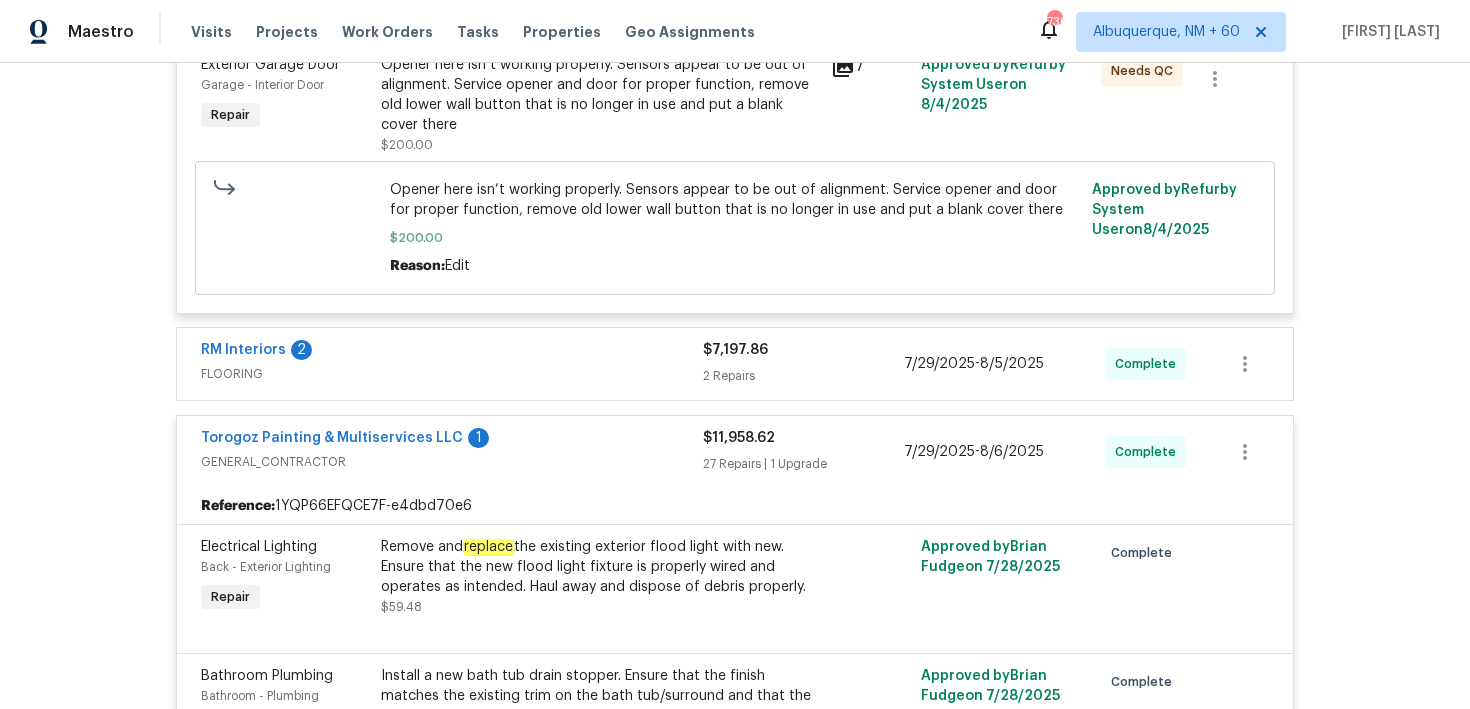 scroll, scrollTop: 549, scrollLeft: 0, axis: vertical 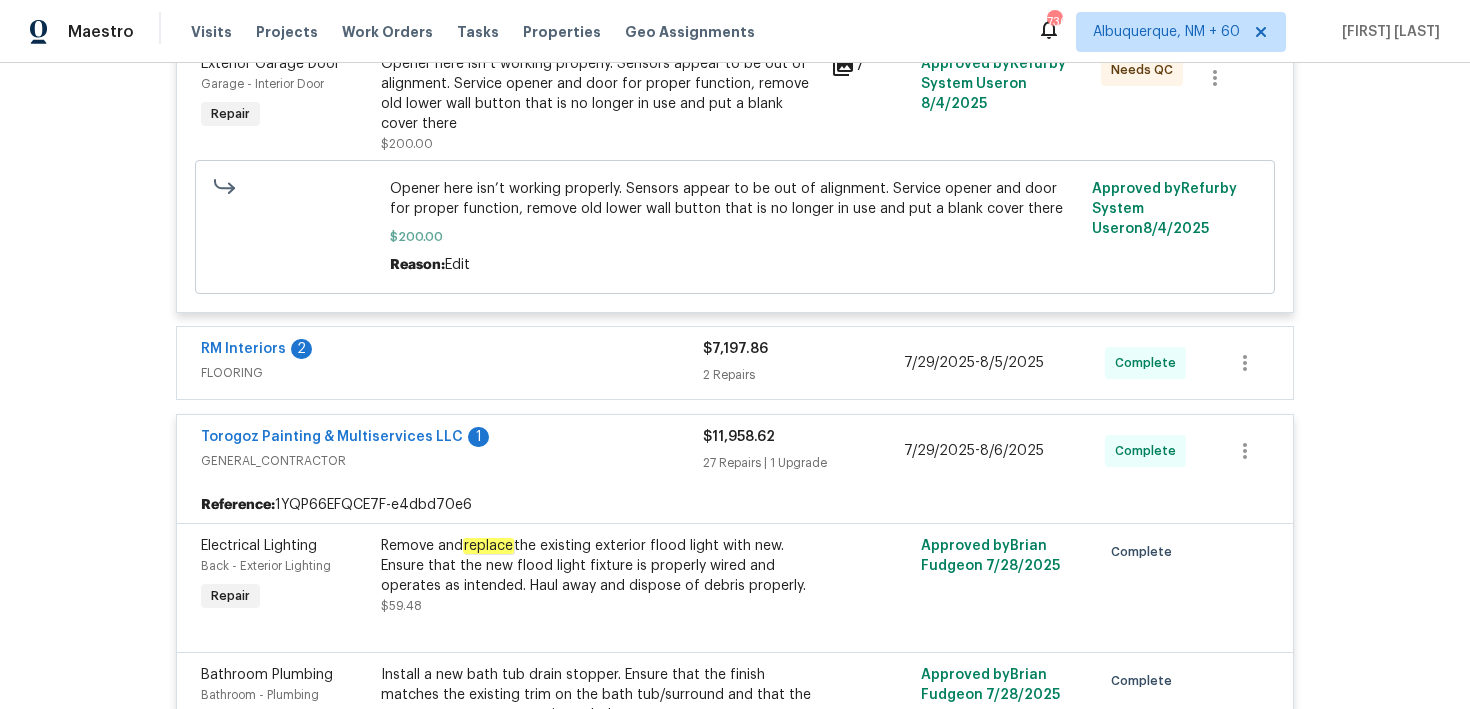 click on "2 Repairs" at bounding box center (803, 375) 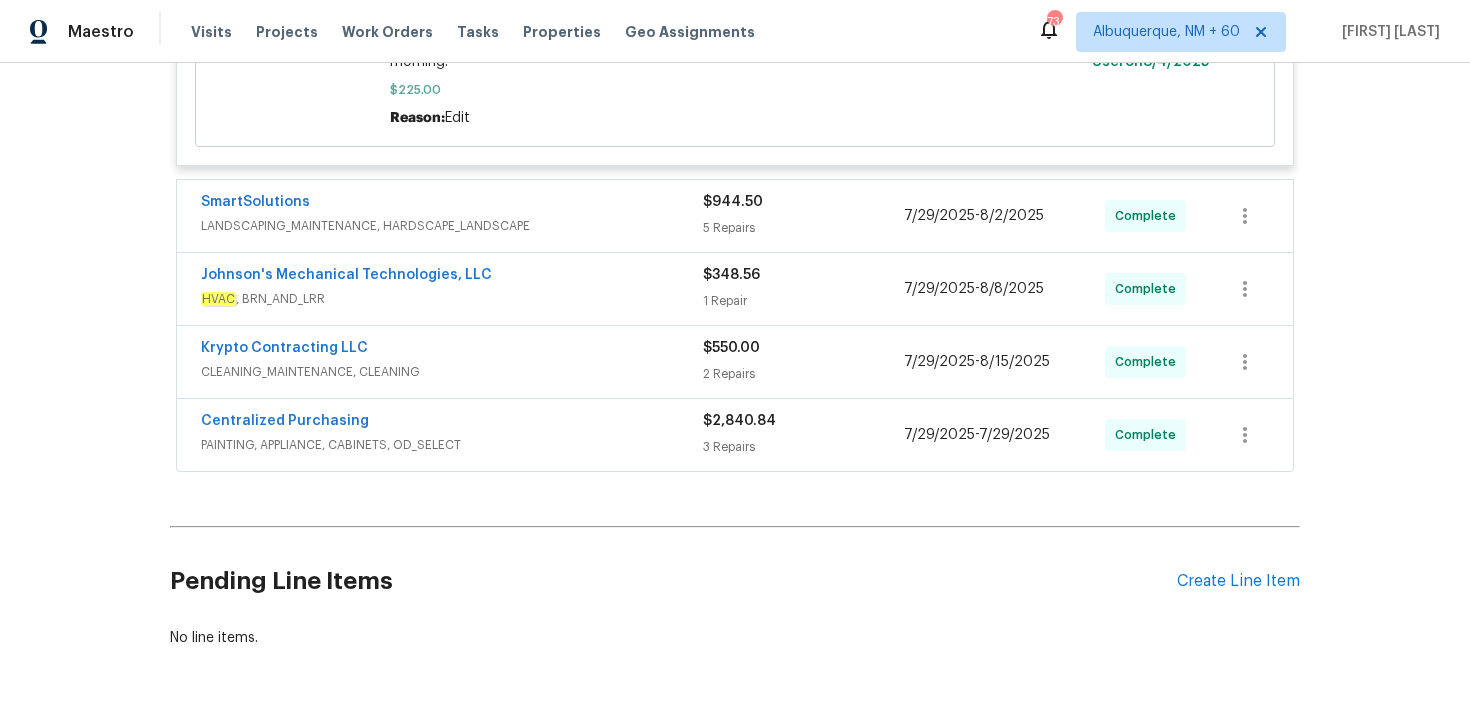 scroll, scrollTop: 6417, scrollLeft: 0, axis: vertical 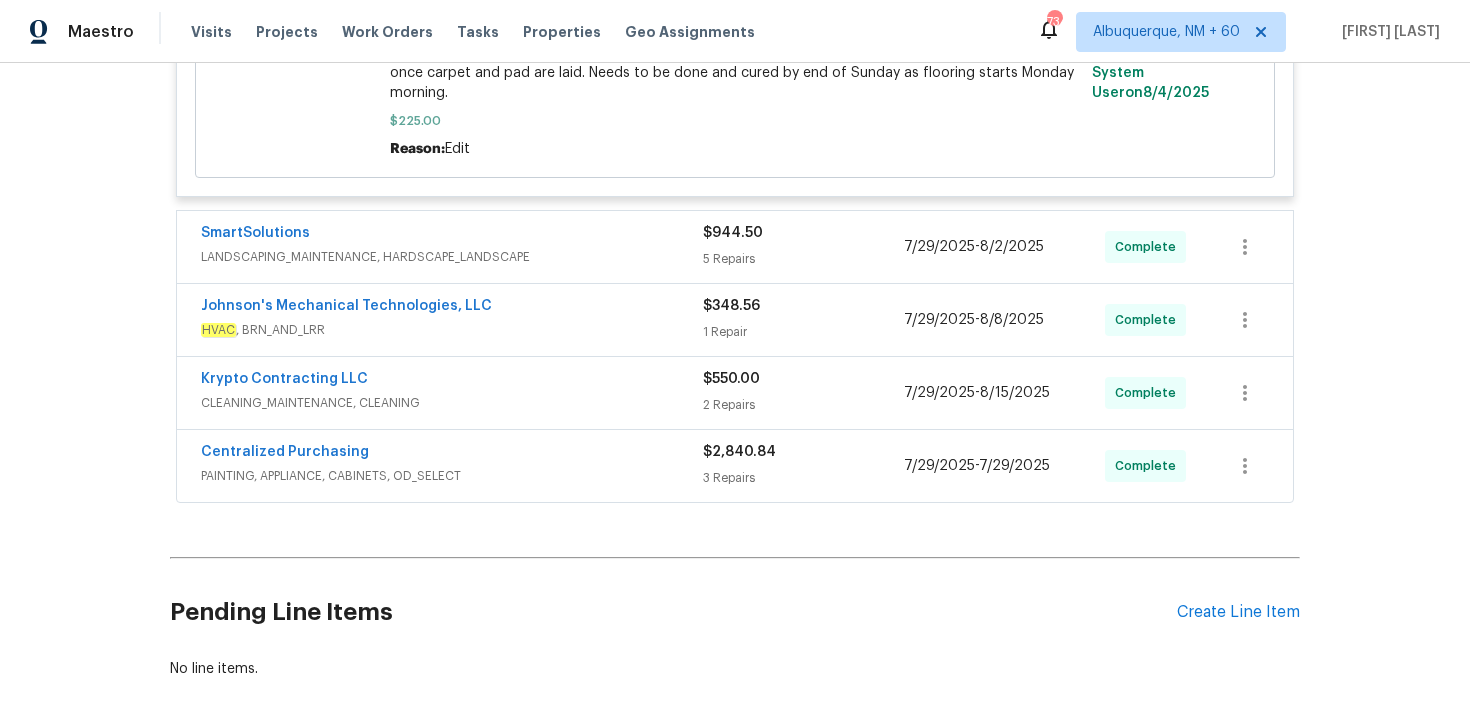 click on "$550.00" at bounding box center [803, 379] 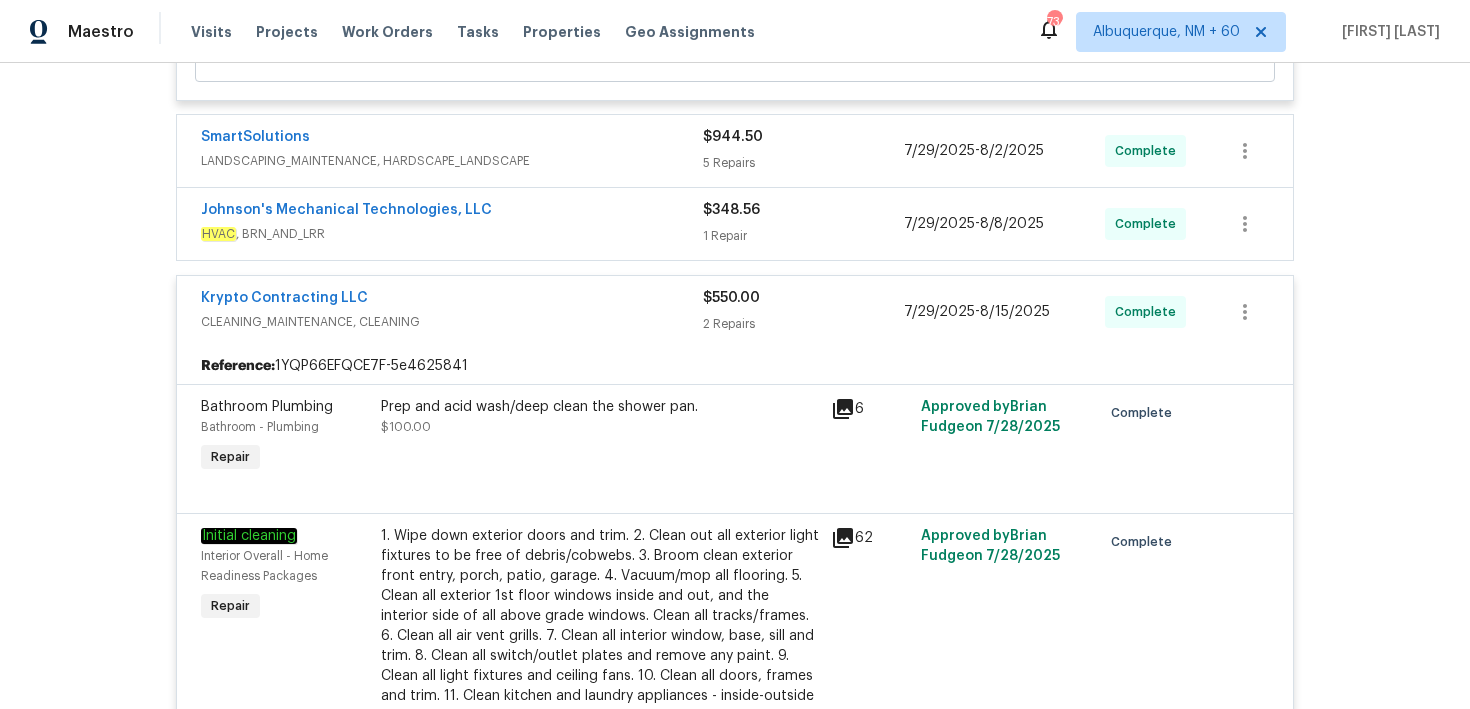 scroll, scrollTop: 6495, scrollLeft: 0, axis: vertical 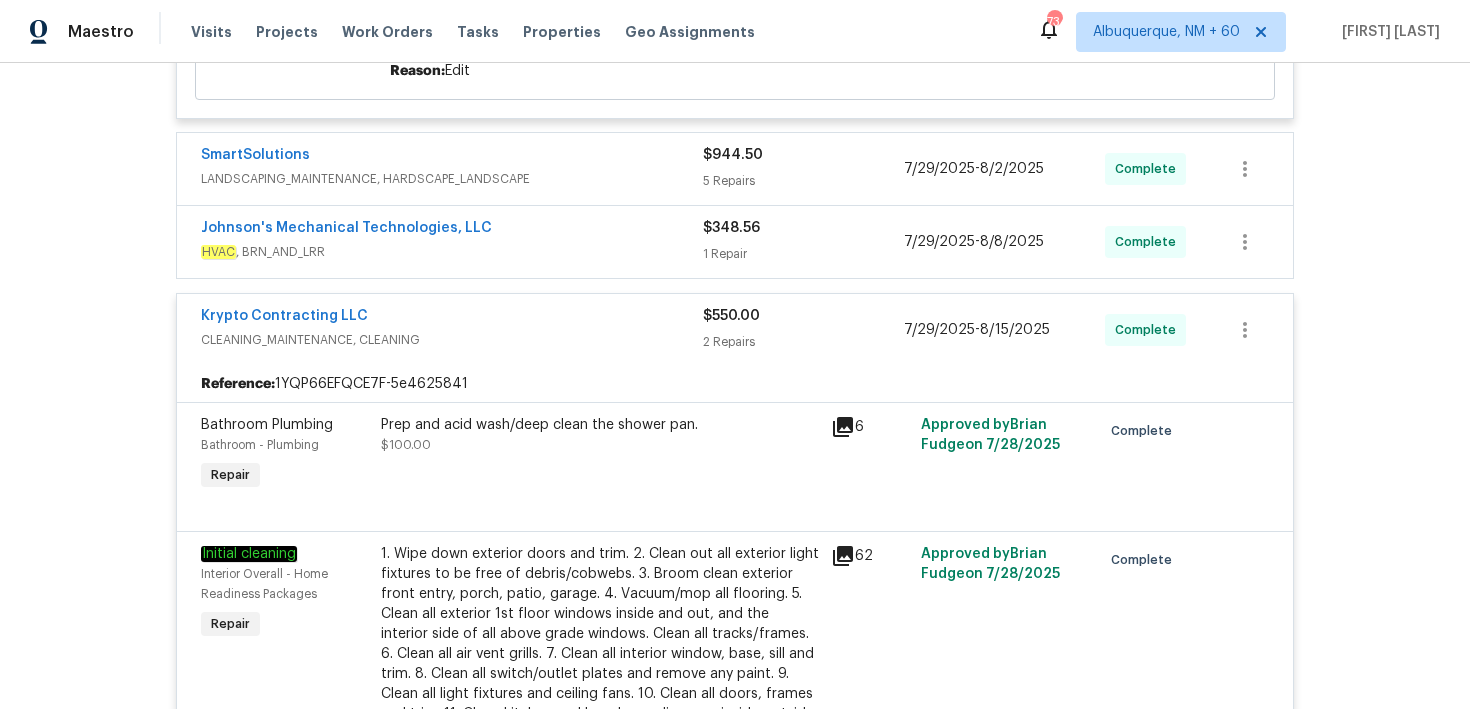 click on "$348.56" at bounding box center [731, 228] 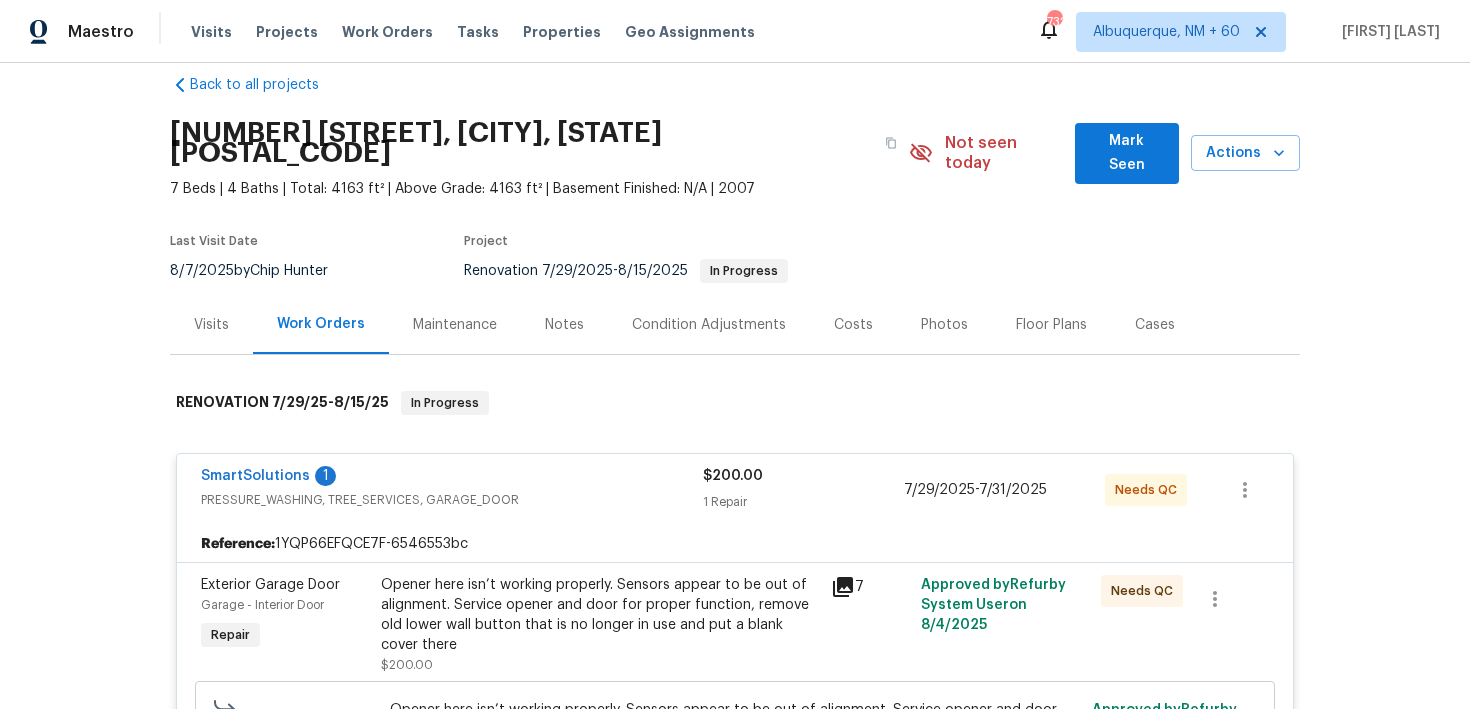 scroll, scrollTop: 0, scrollLeft: 0, axis: both 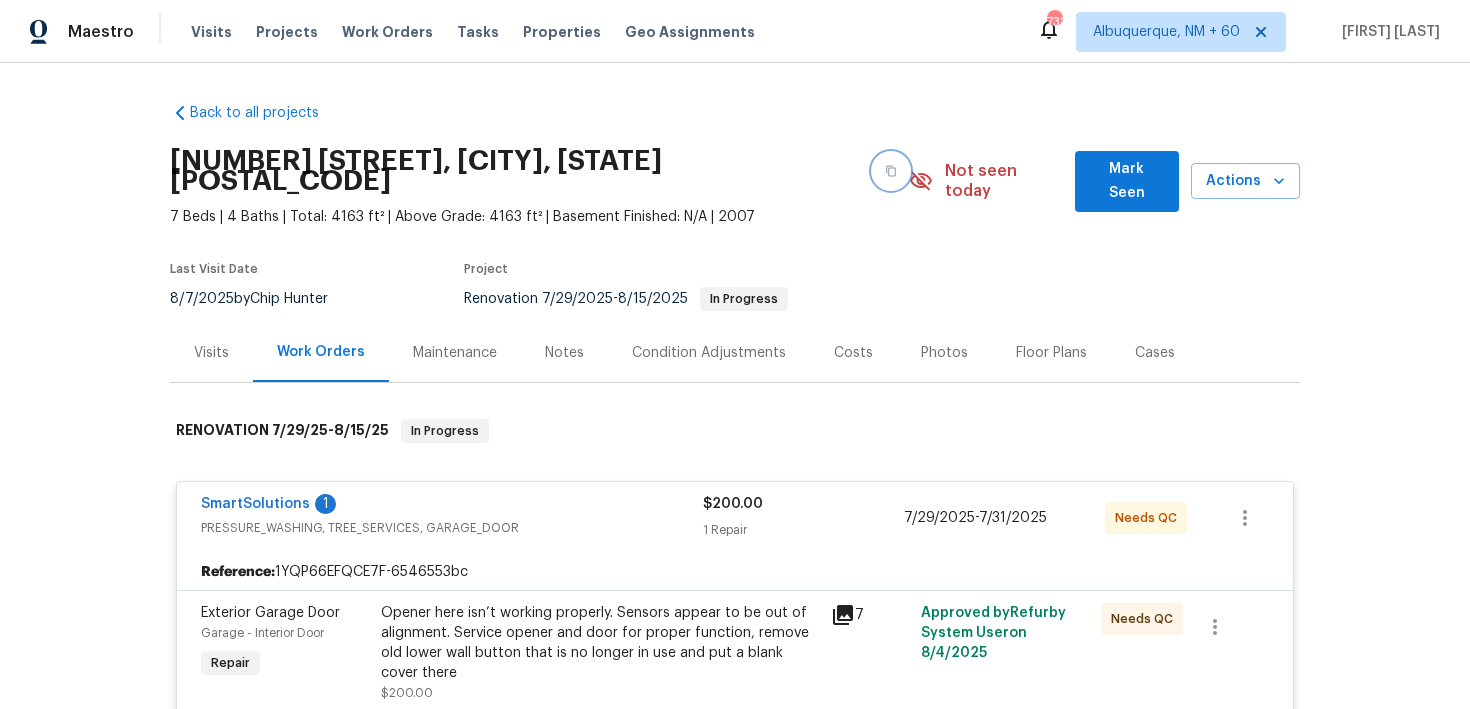 click 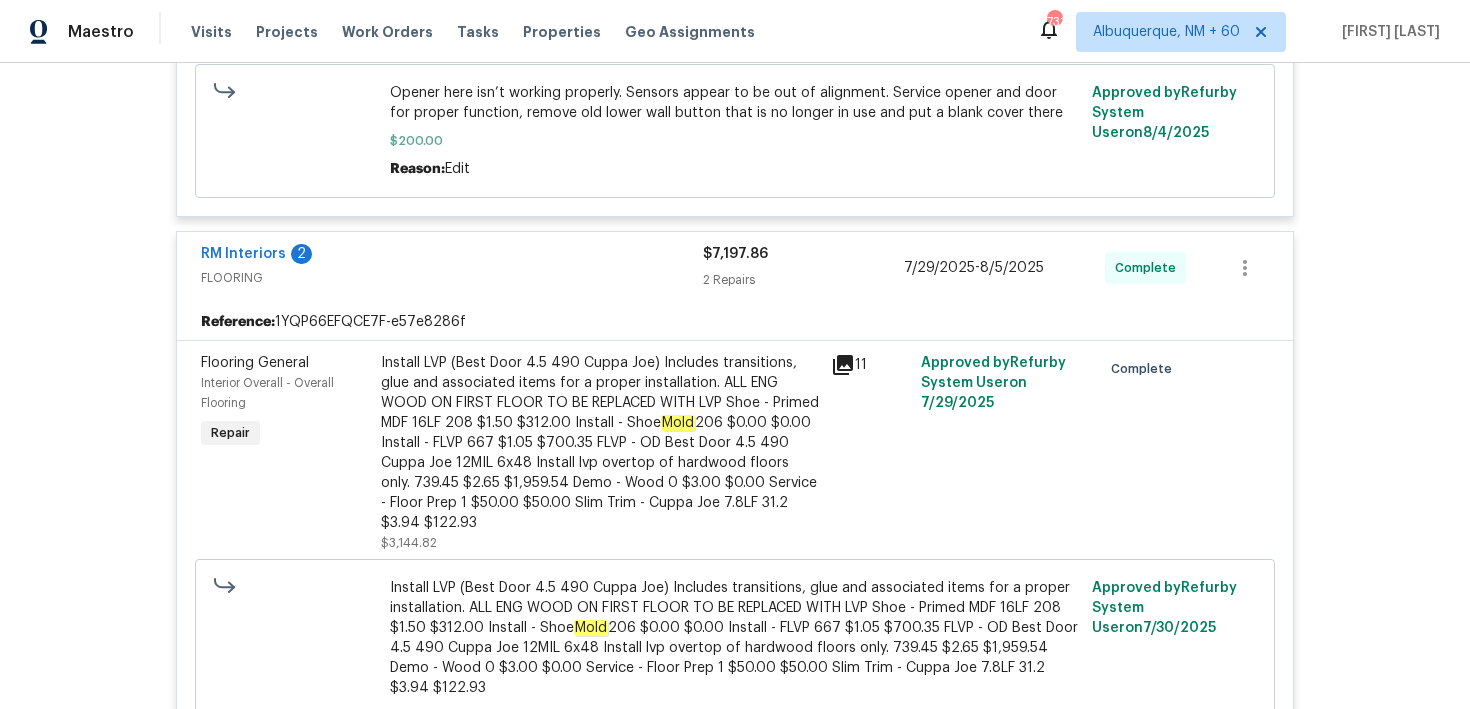 scroll, scrollTop: 0, scrollLeft: 0, axis: both 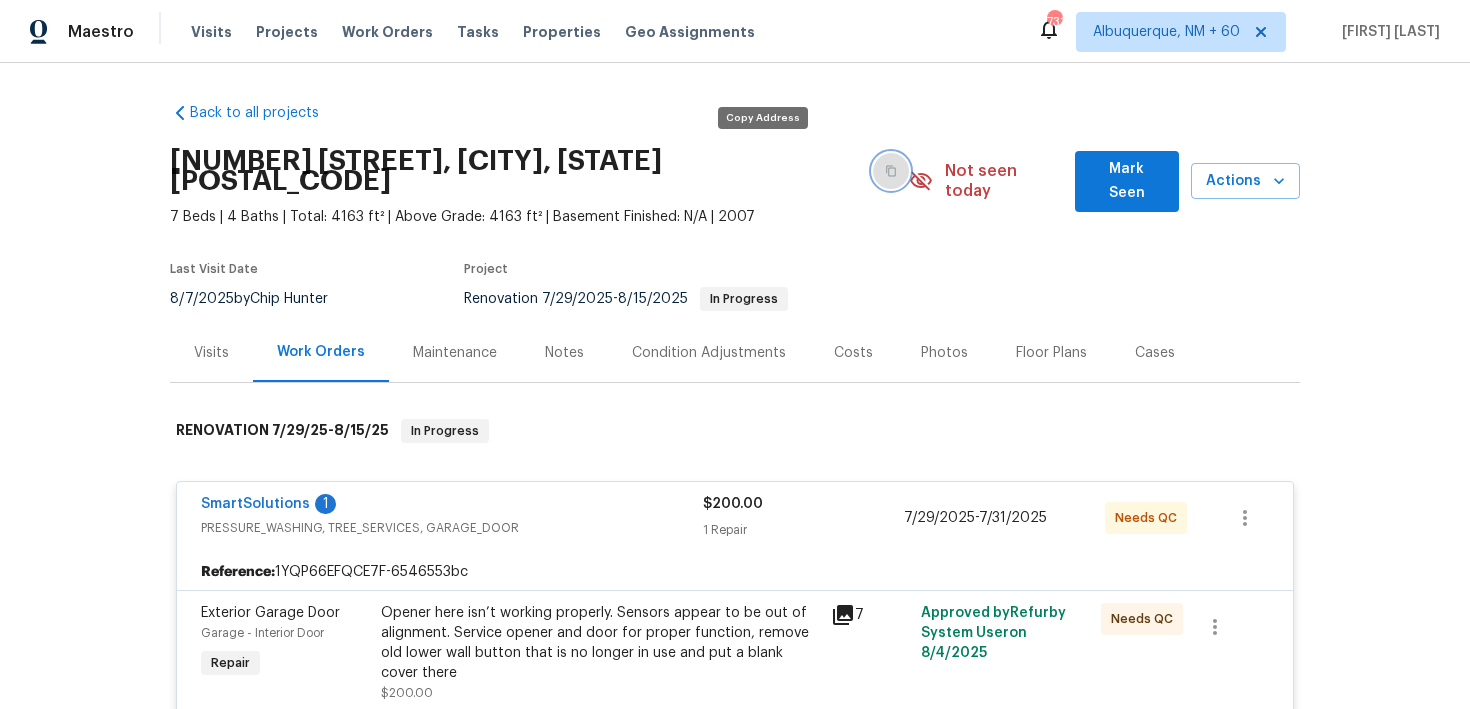 click 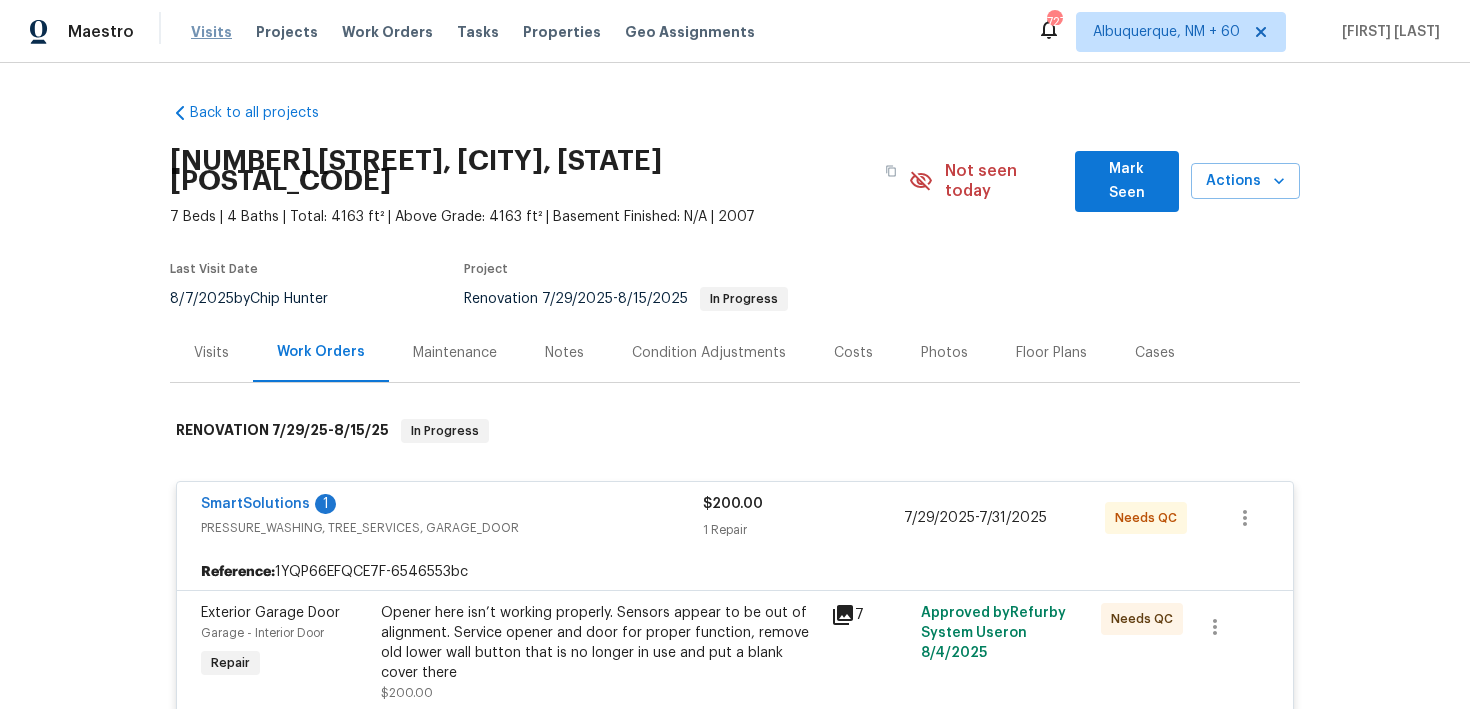click on "Visits" at bounding box center [211, 32] 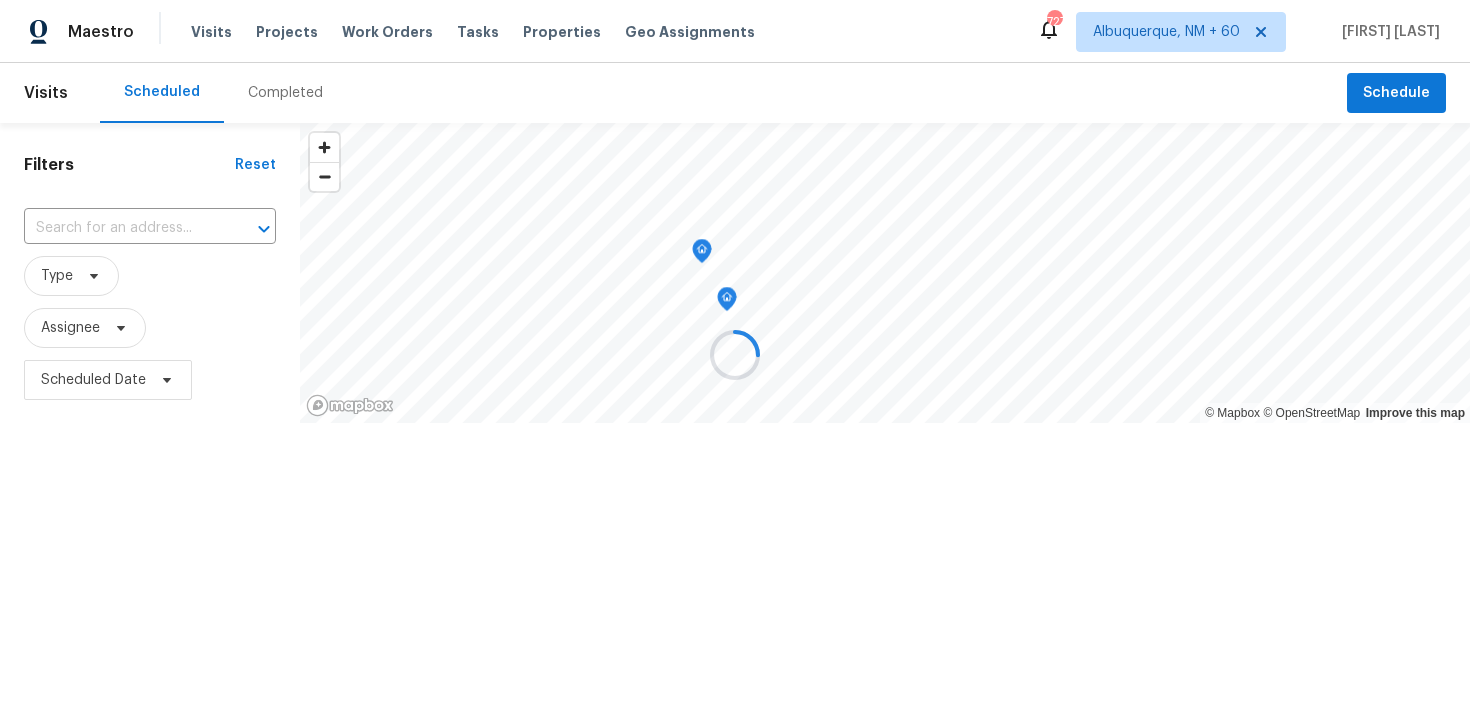 click at bounding box center (735, 354) 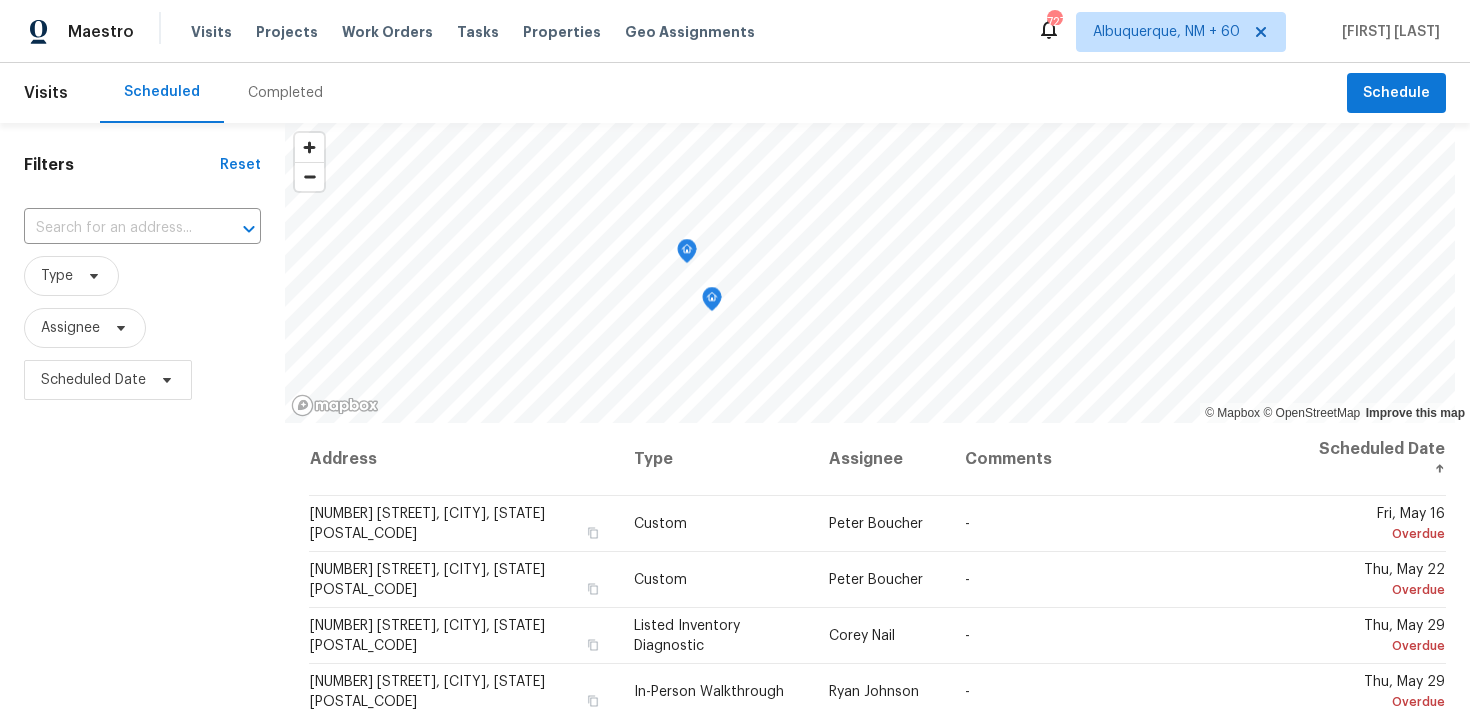 click on "Completed" at bounding box center (285, 93) 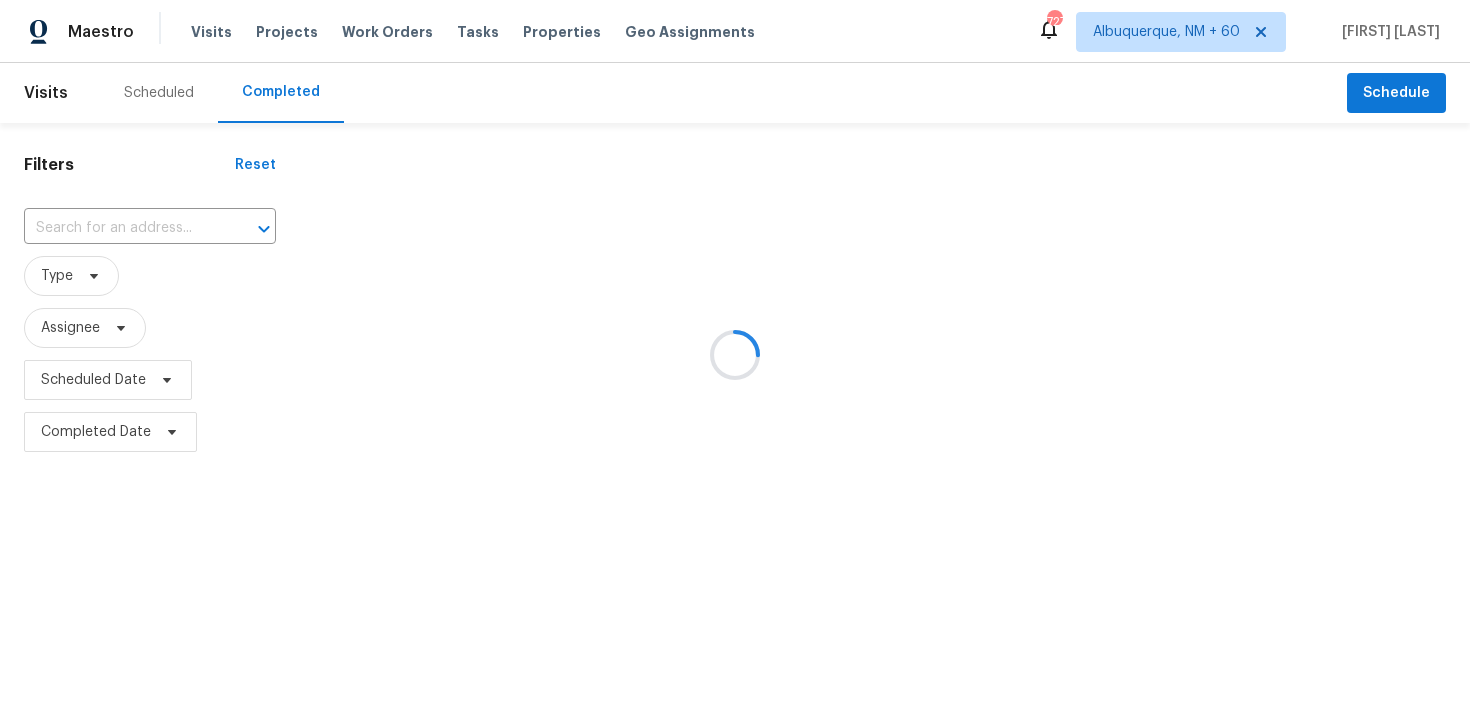 click at bounding box center [735, 354] 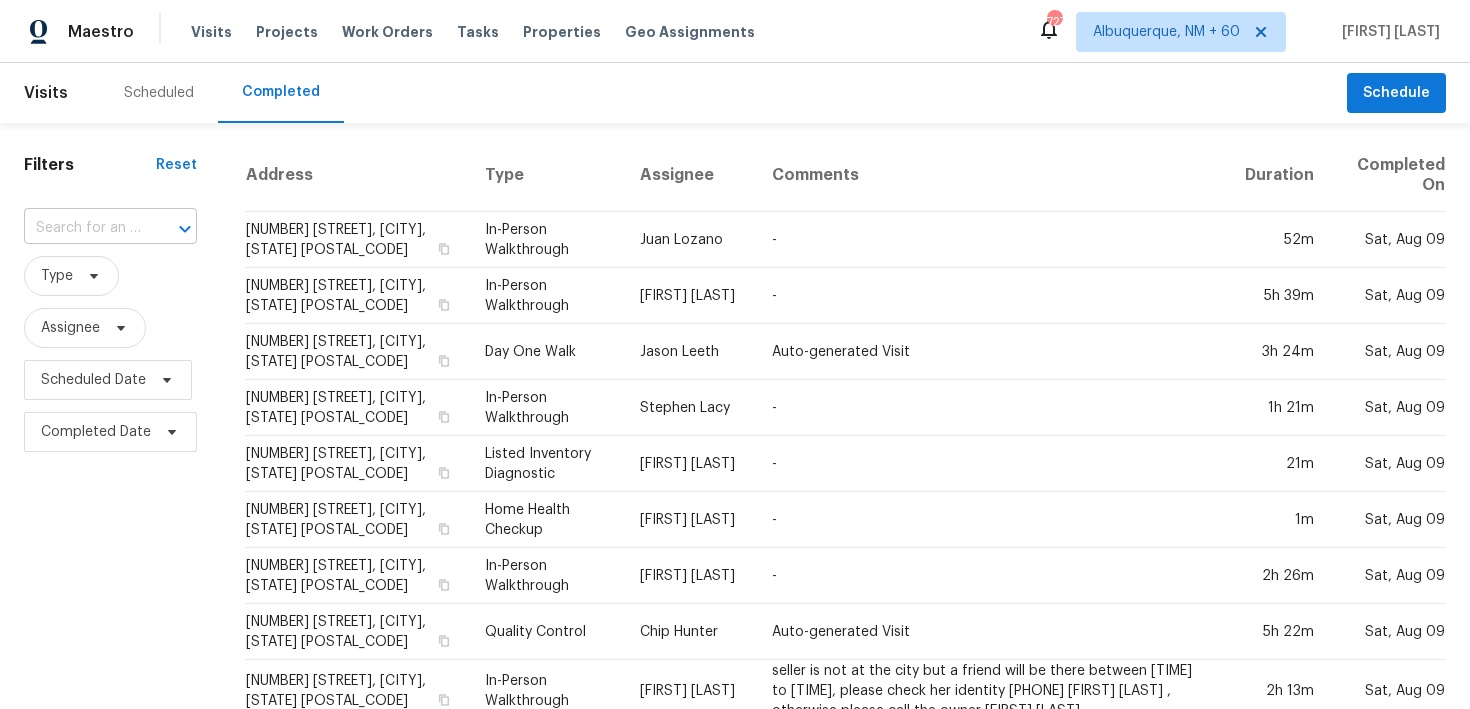 click at bounding box center (82, 228) 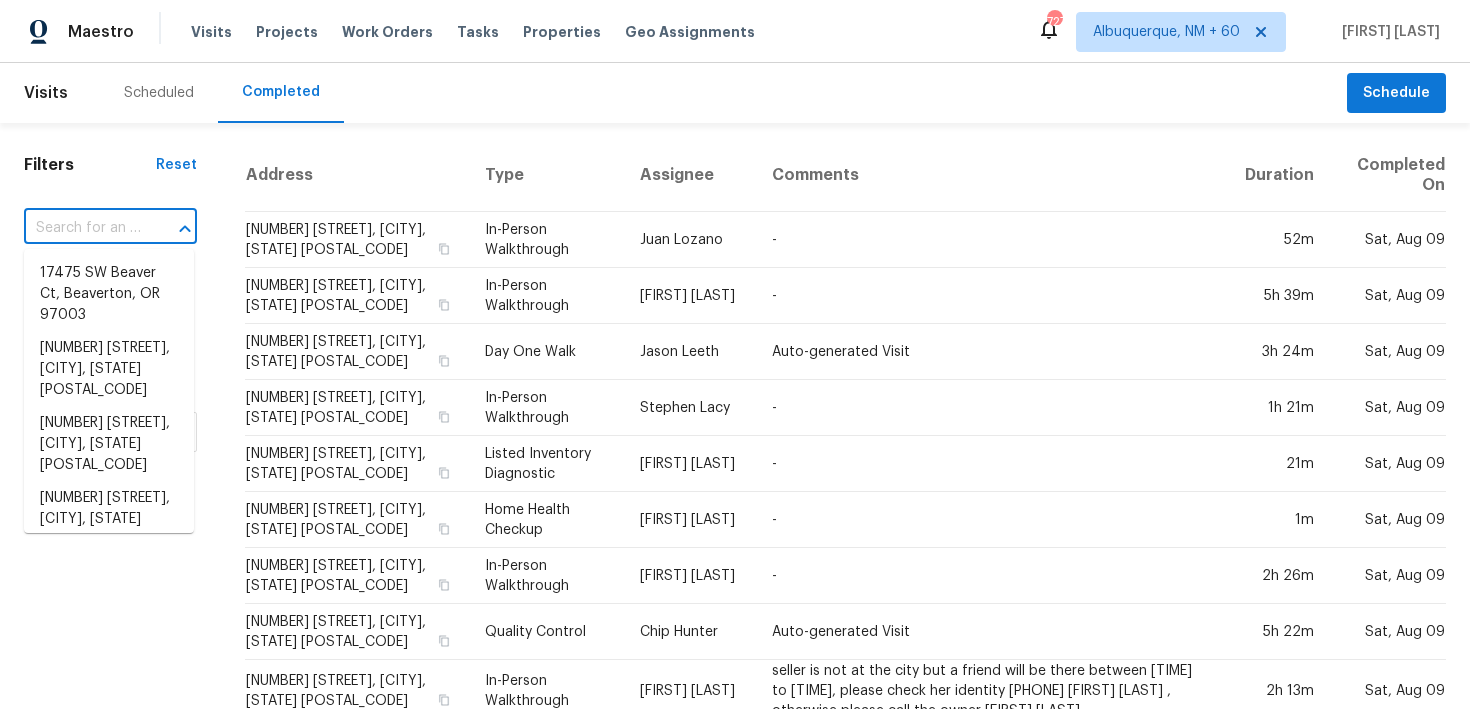 paste on "[NUMBER] [STREET] [CITY], [STATE] [POSTAL_CODE]" 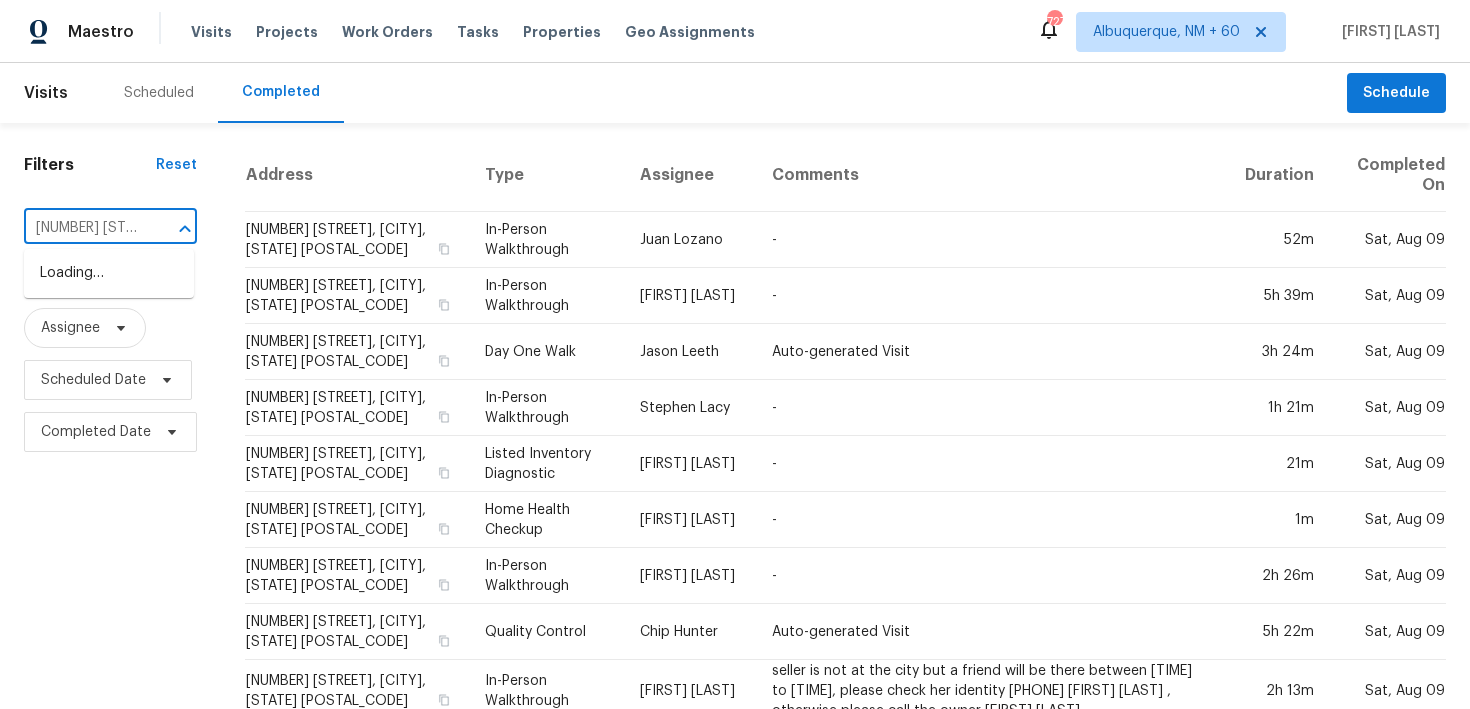 scroll, scrollTop: 0, scrollLeft: 108, axis: horizontal 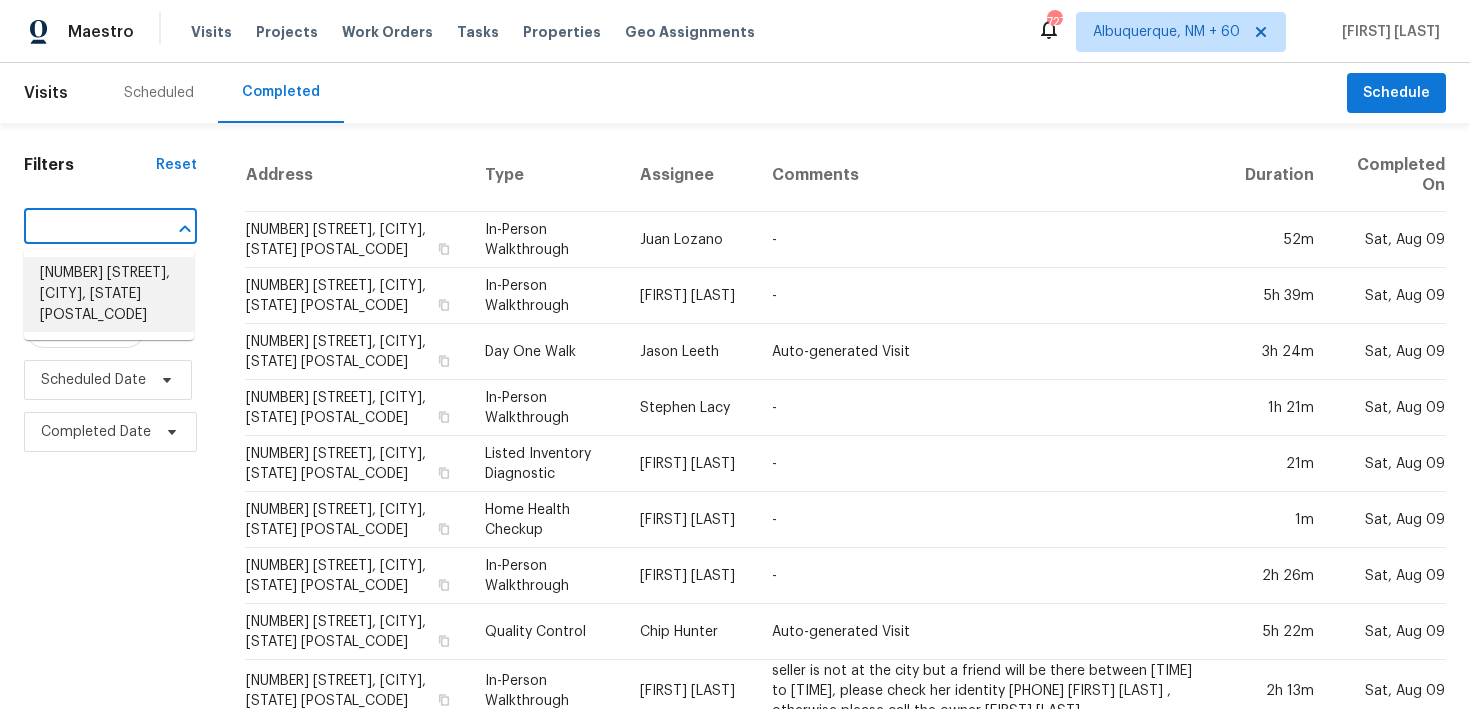 click on "[NUMBER] [STREET], [CITY], [STATE] [POSTAL_CODE]" at bounding box center [109, 294] 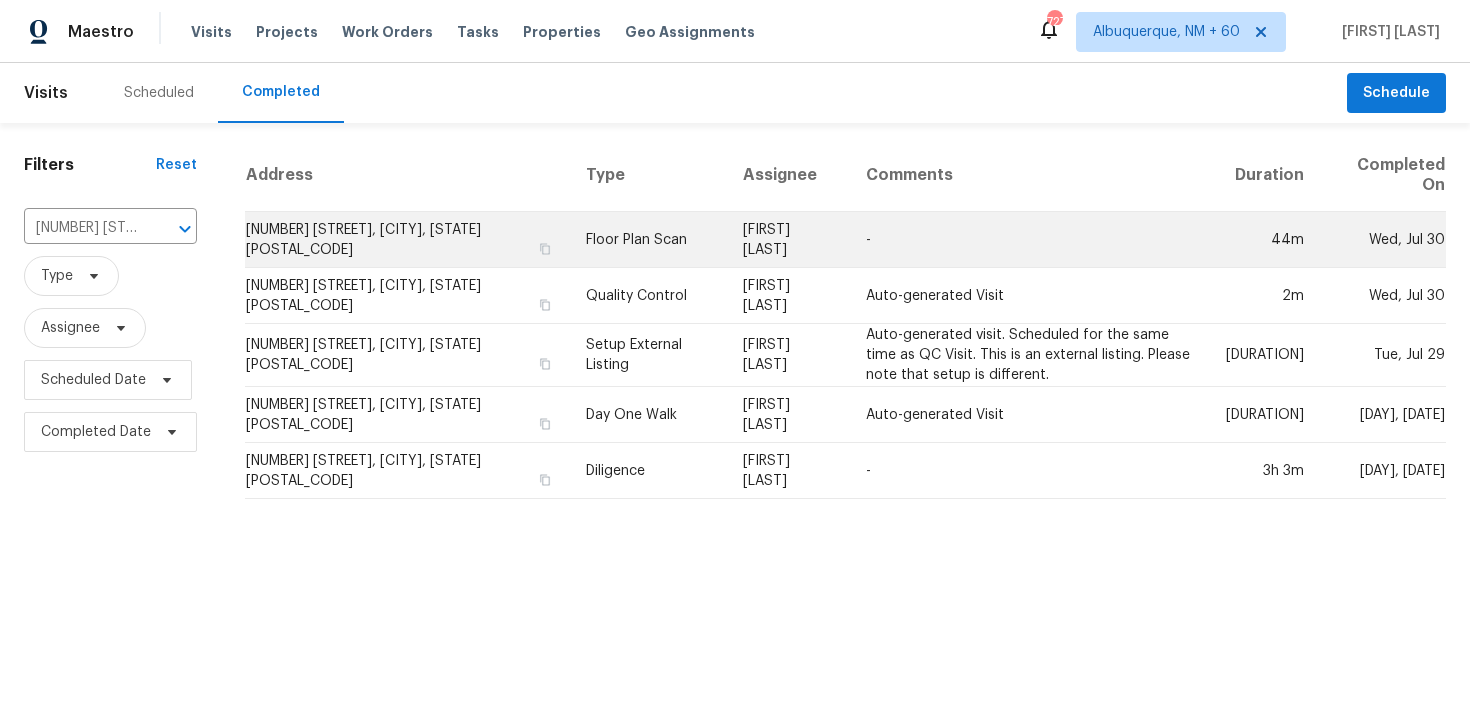 click on "Floor Plan Scan" at bounding box center (648, 240) 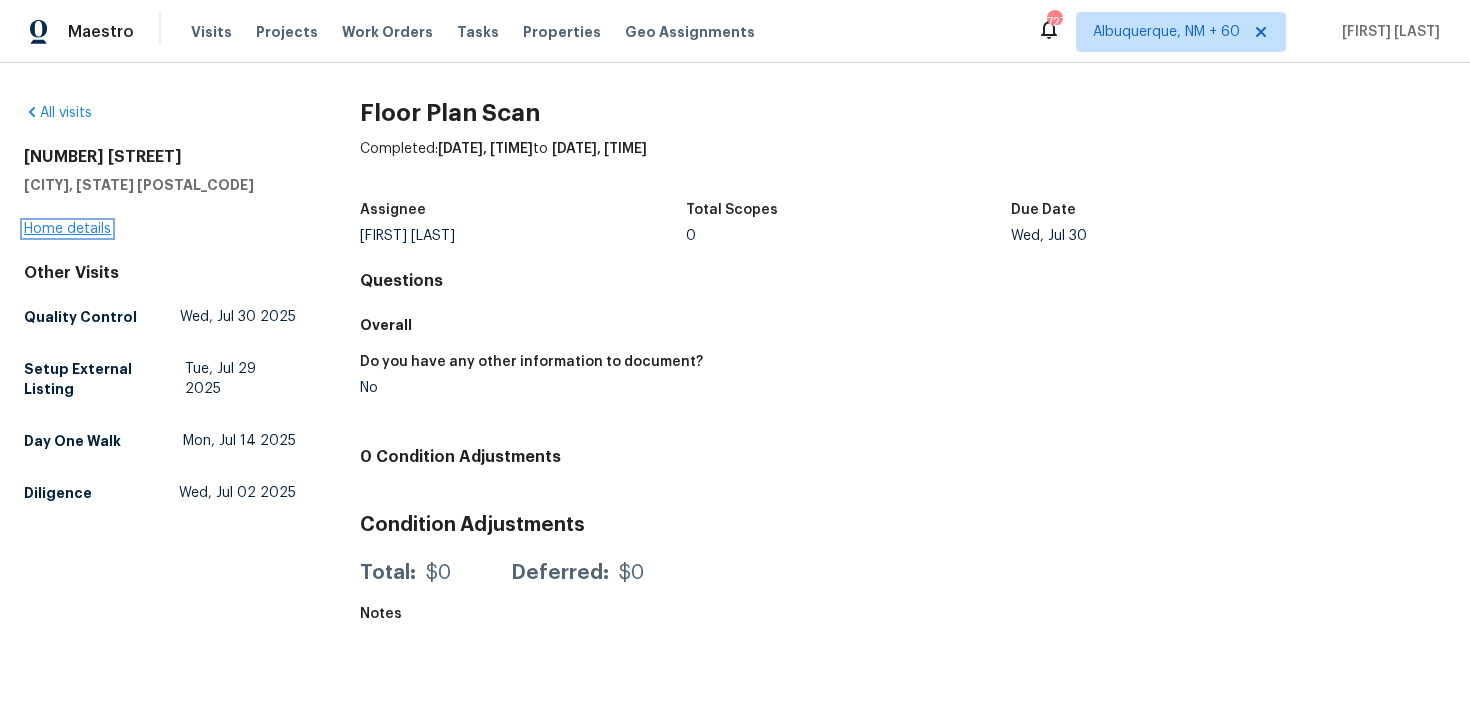 click on "Home details" at bounding box center [67, 229] 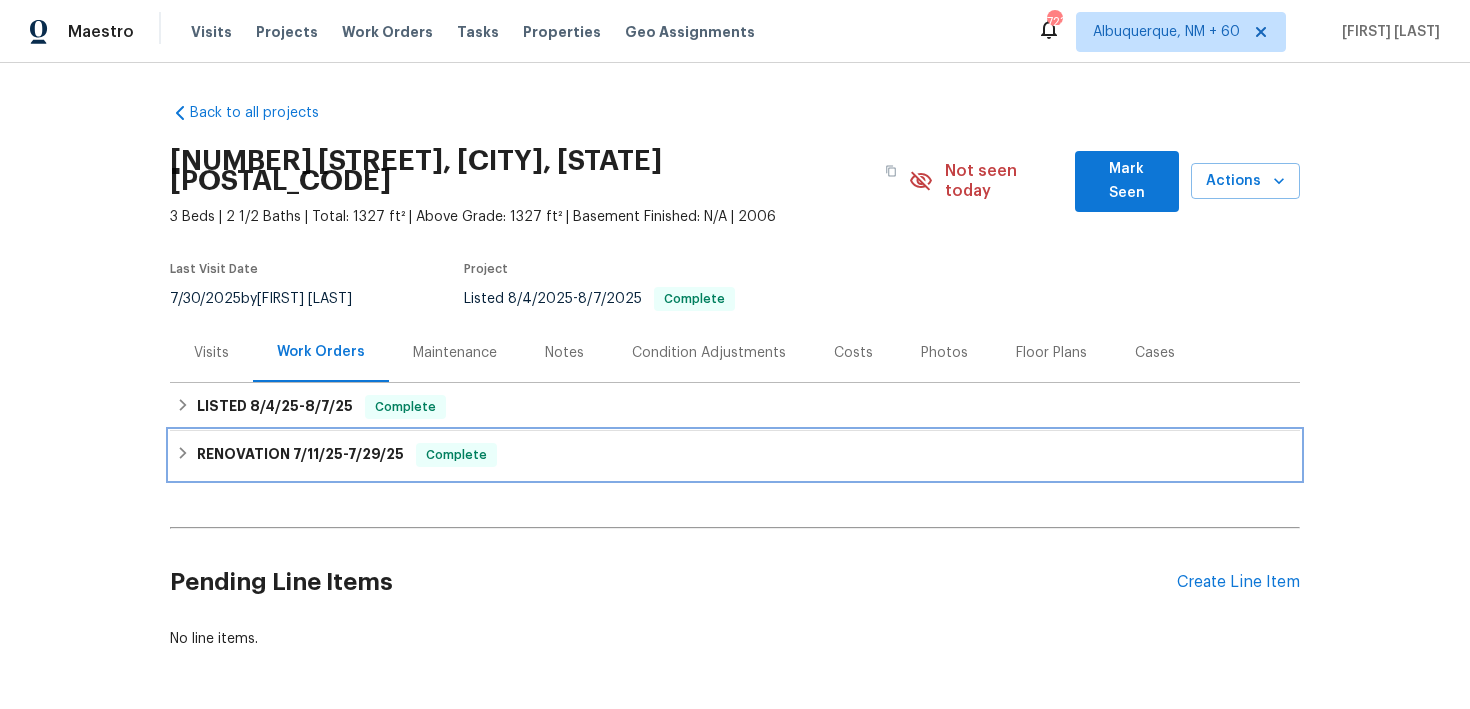 click on "Complete" at bounding box center [456, 455] 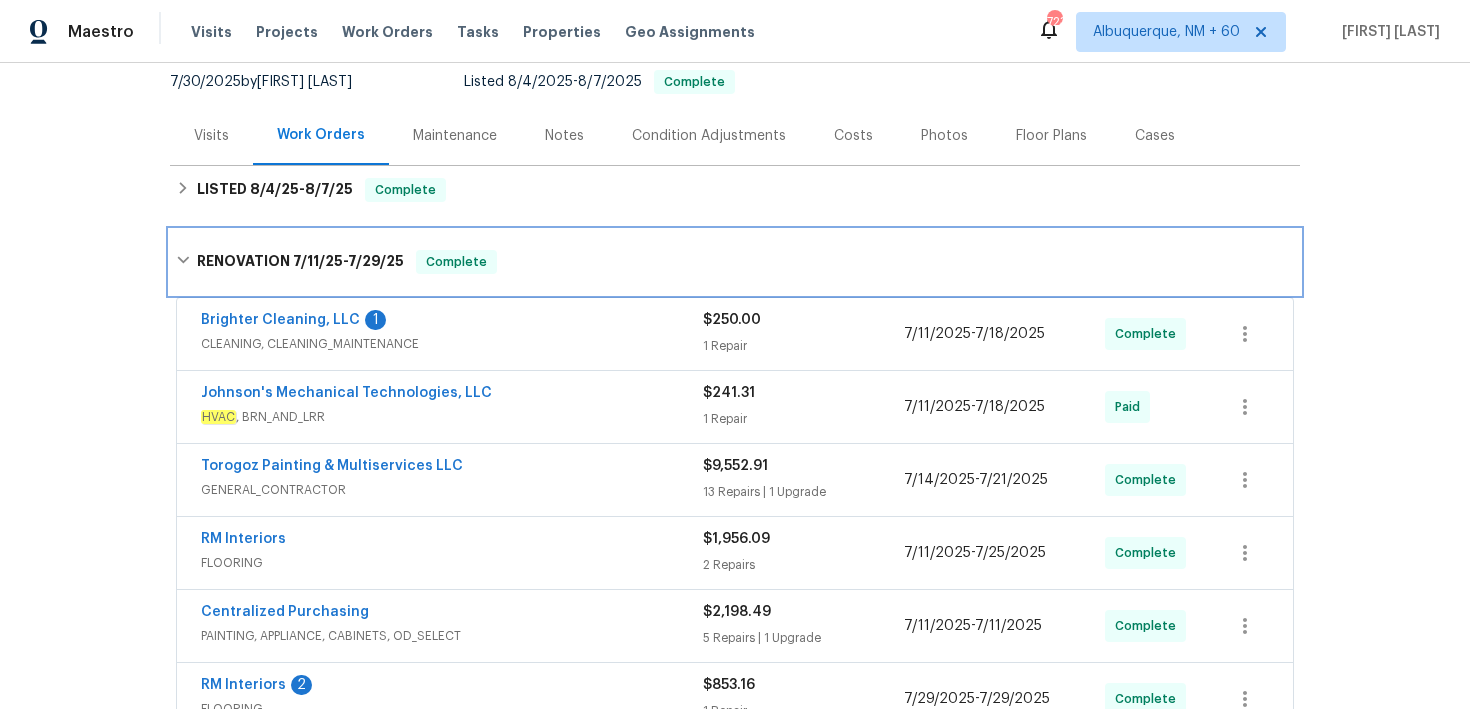 scroll, scrollTop: 168, scrollLeft: 0, axis: vertical 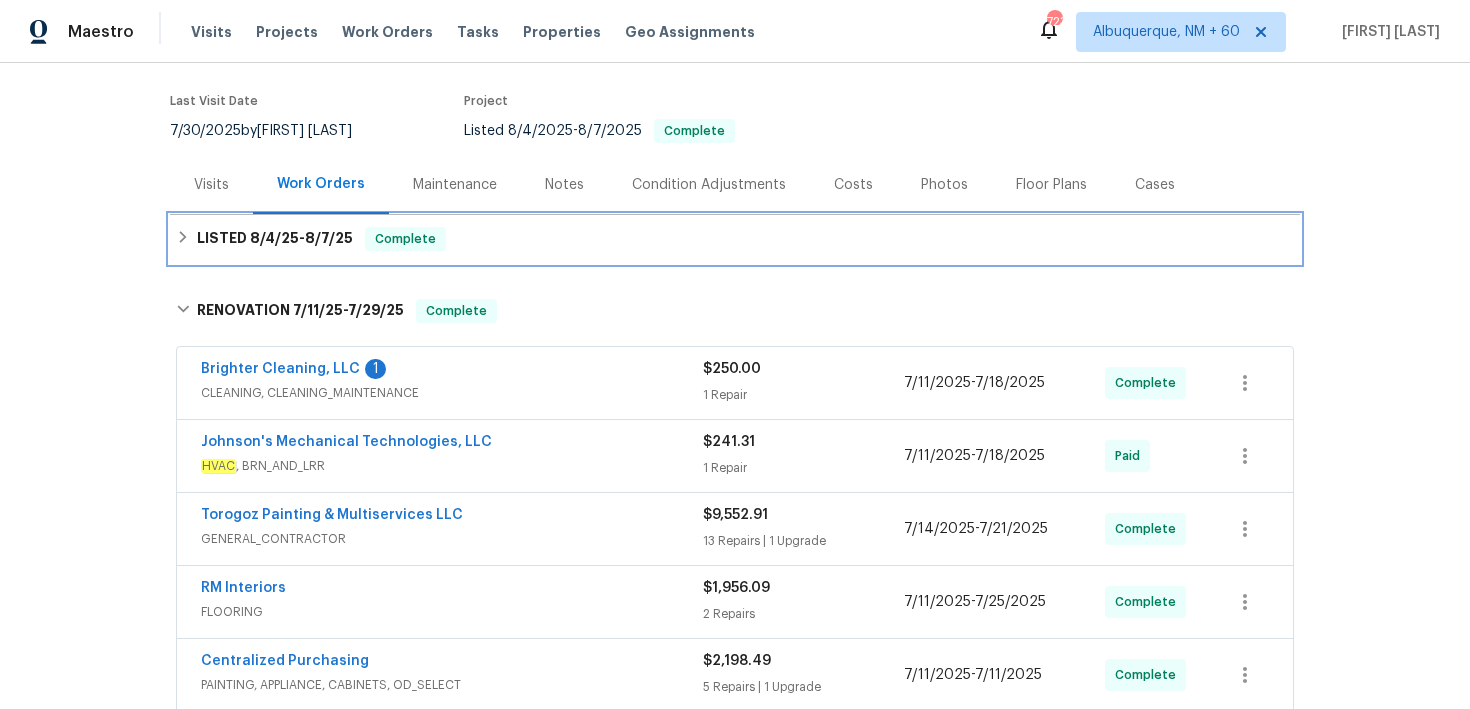 click on "LISTED   8/4/25  -  8/7/25 Complete" at bounding box center [735, 239] 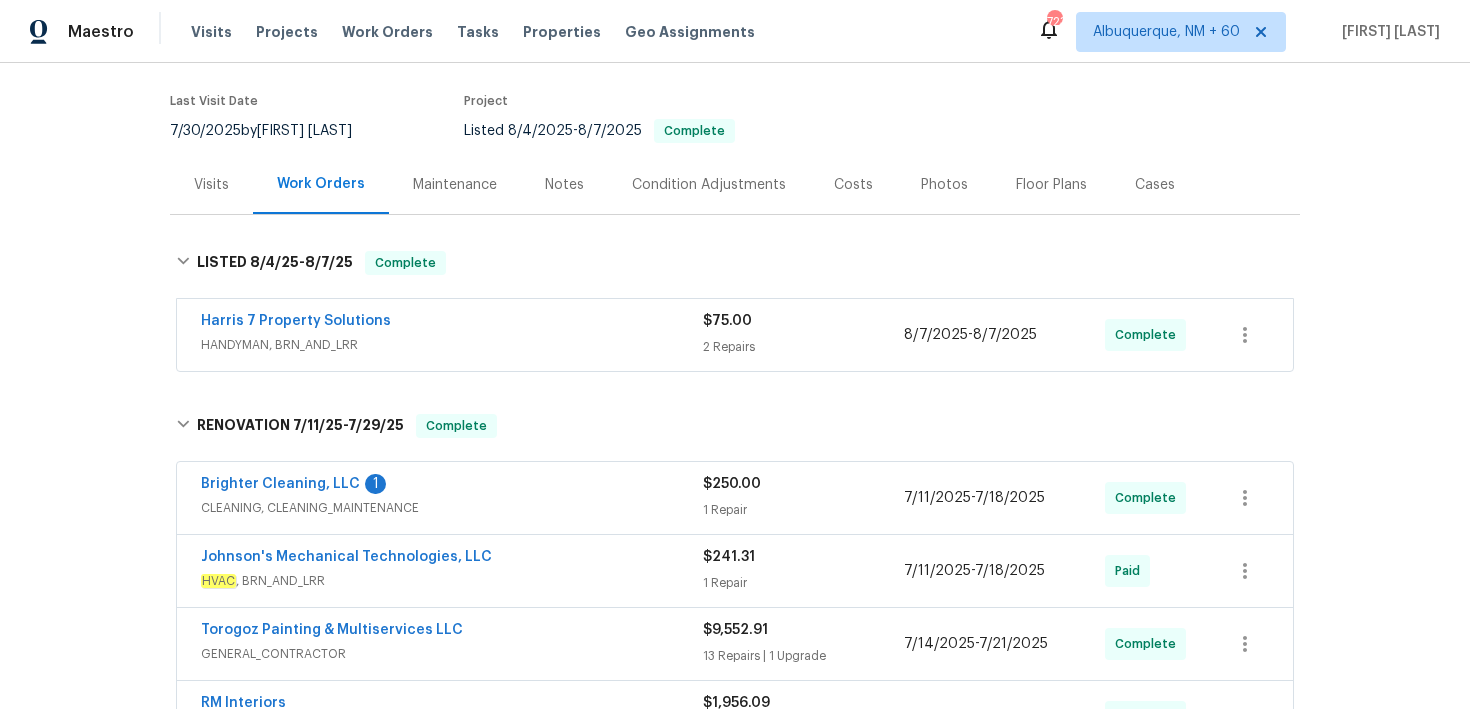 click on "2 Repairs" at bounding box center (803, 347) 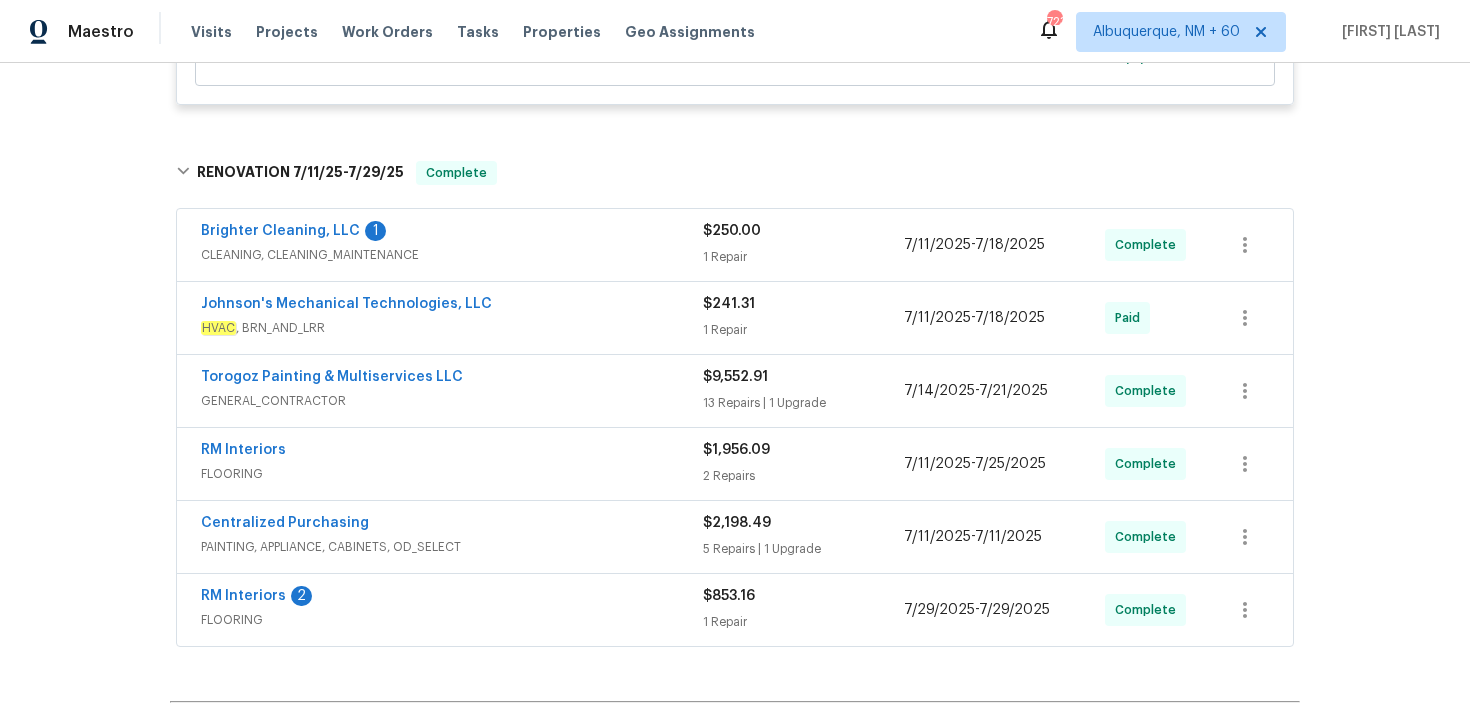 scroll, scrollTop: 937, scrollLeft: 0, axis: vertical 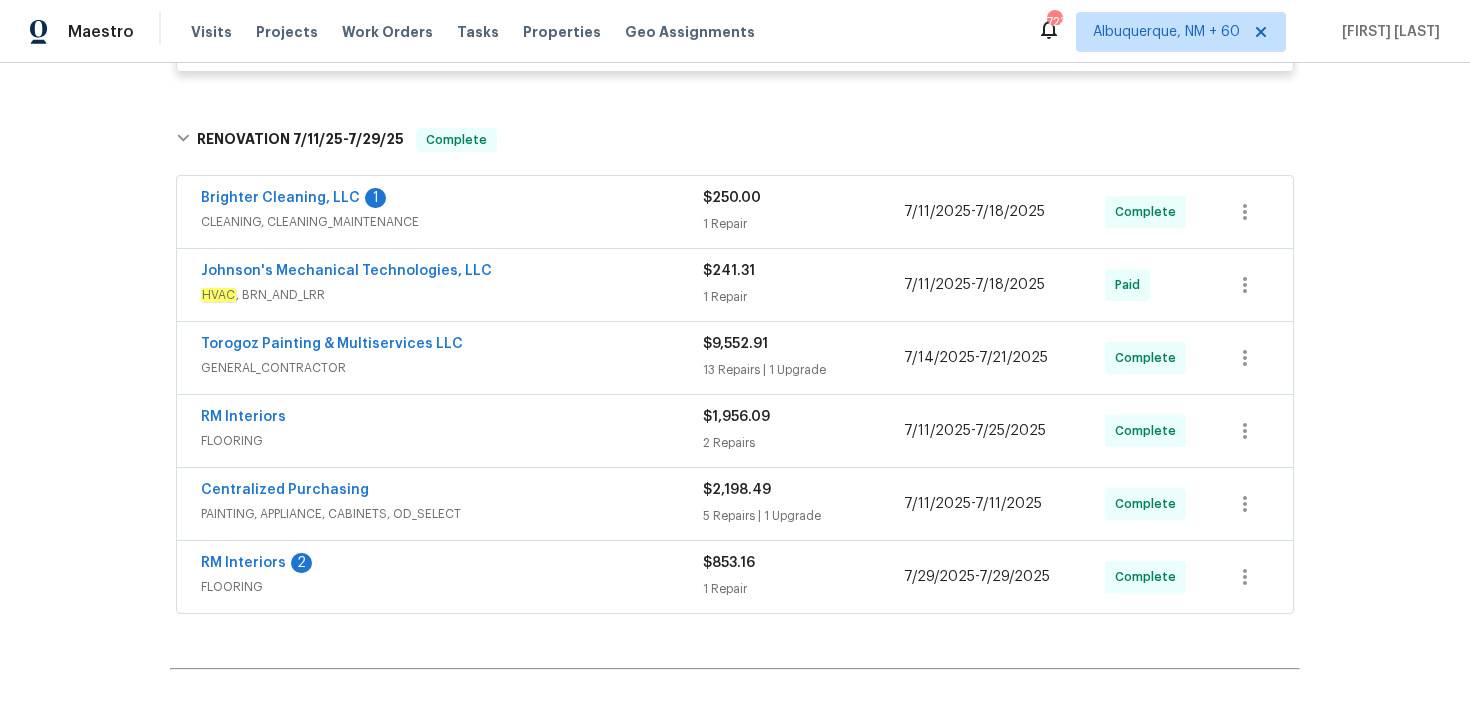 click on "$[PRICE] [NUMBER] Repair" at bounding box center (803, 577) 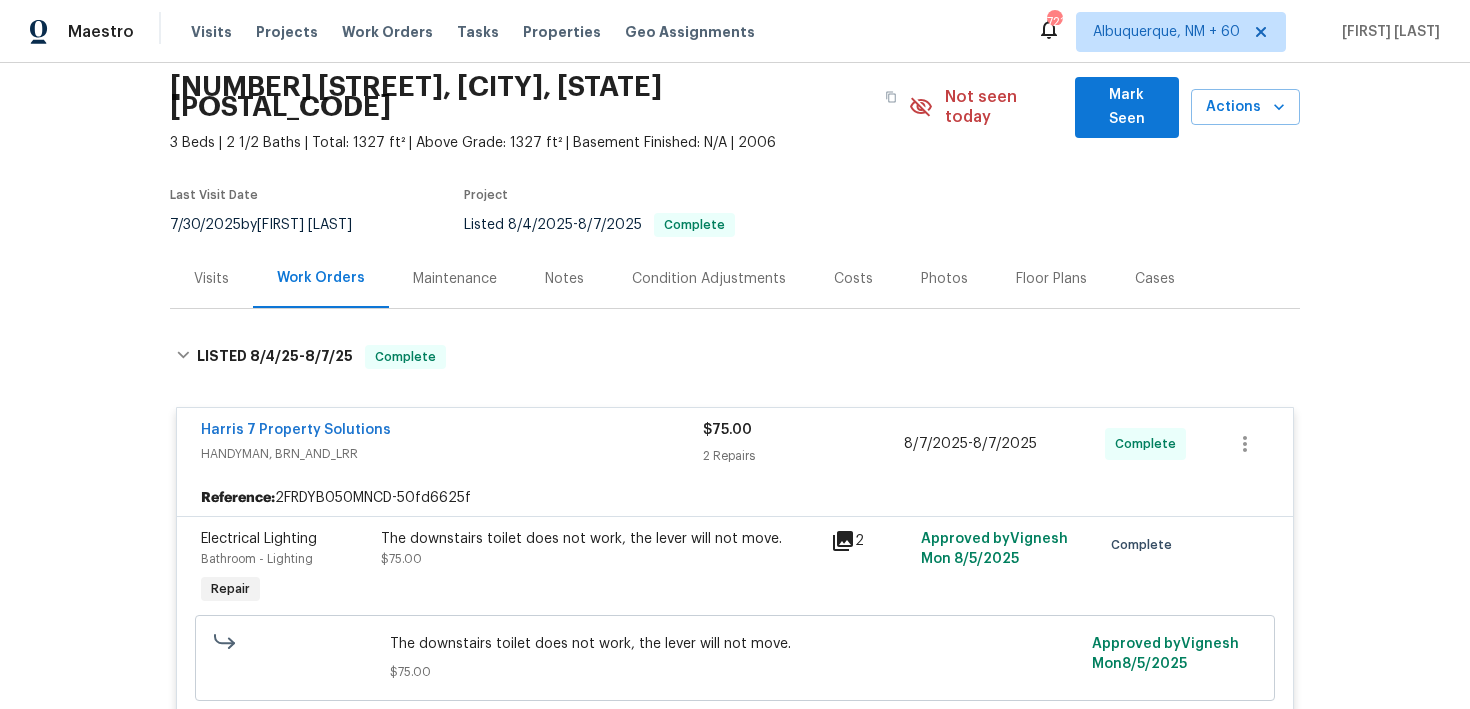 scroll, scrollTop: 53, scrollLeft: 0, axis: vertical 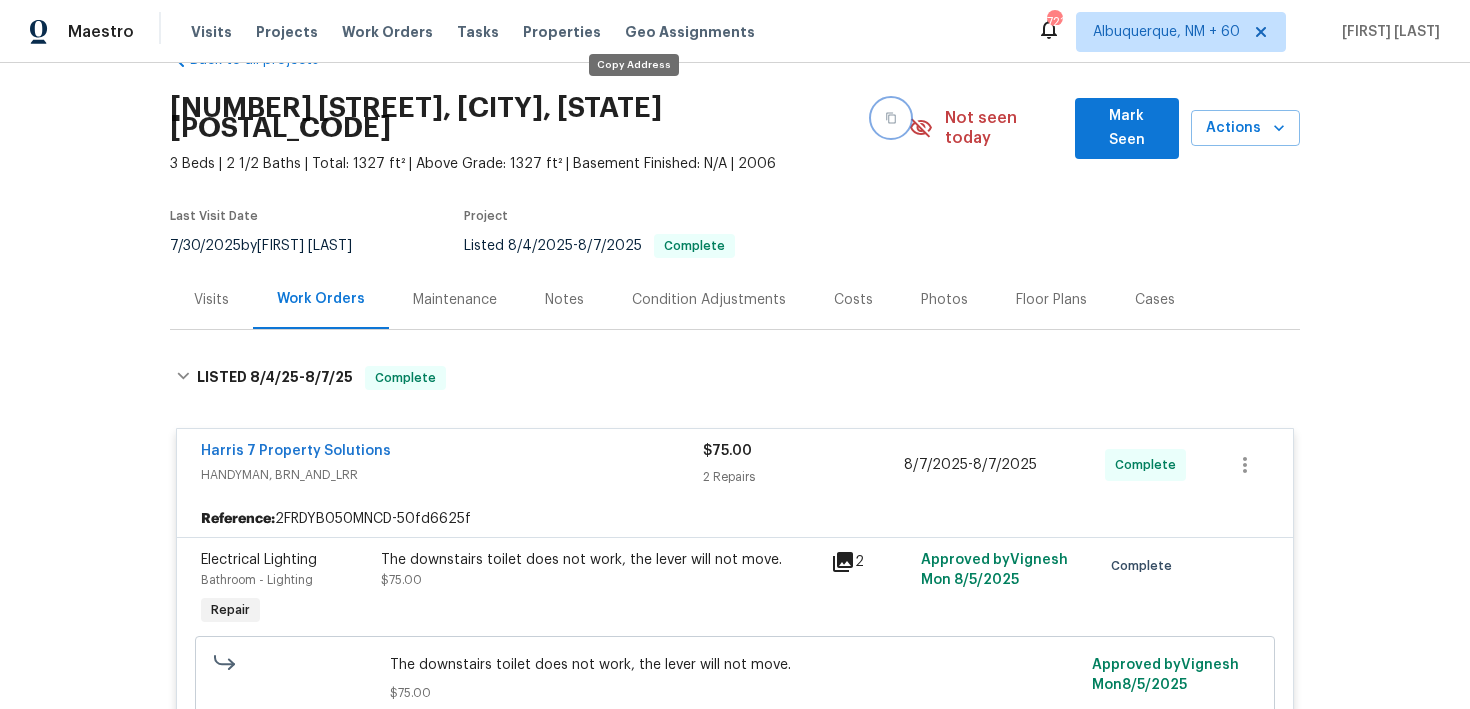 click 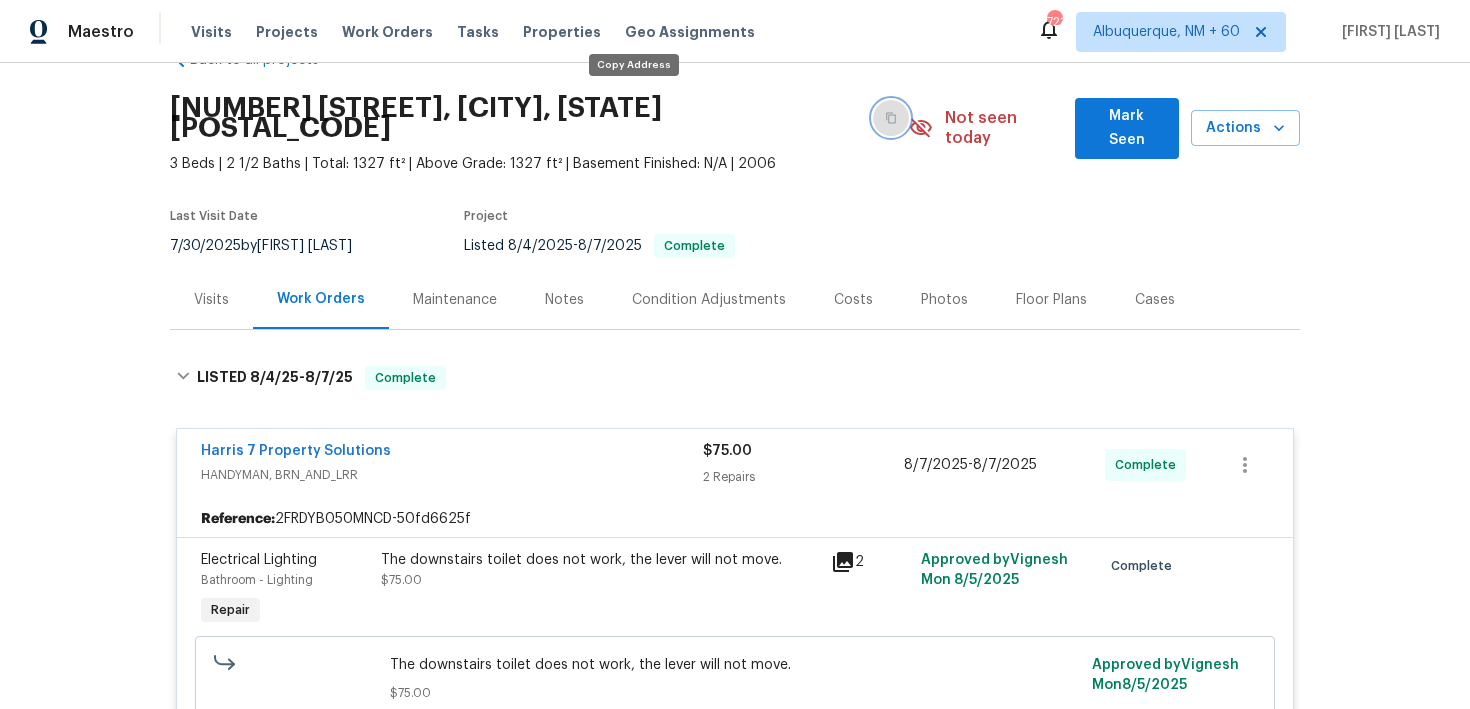 click 